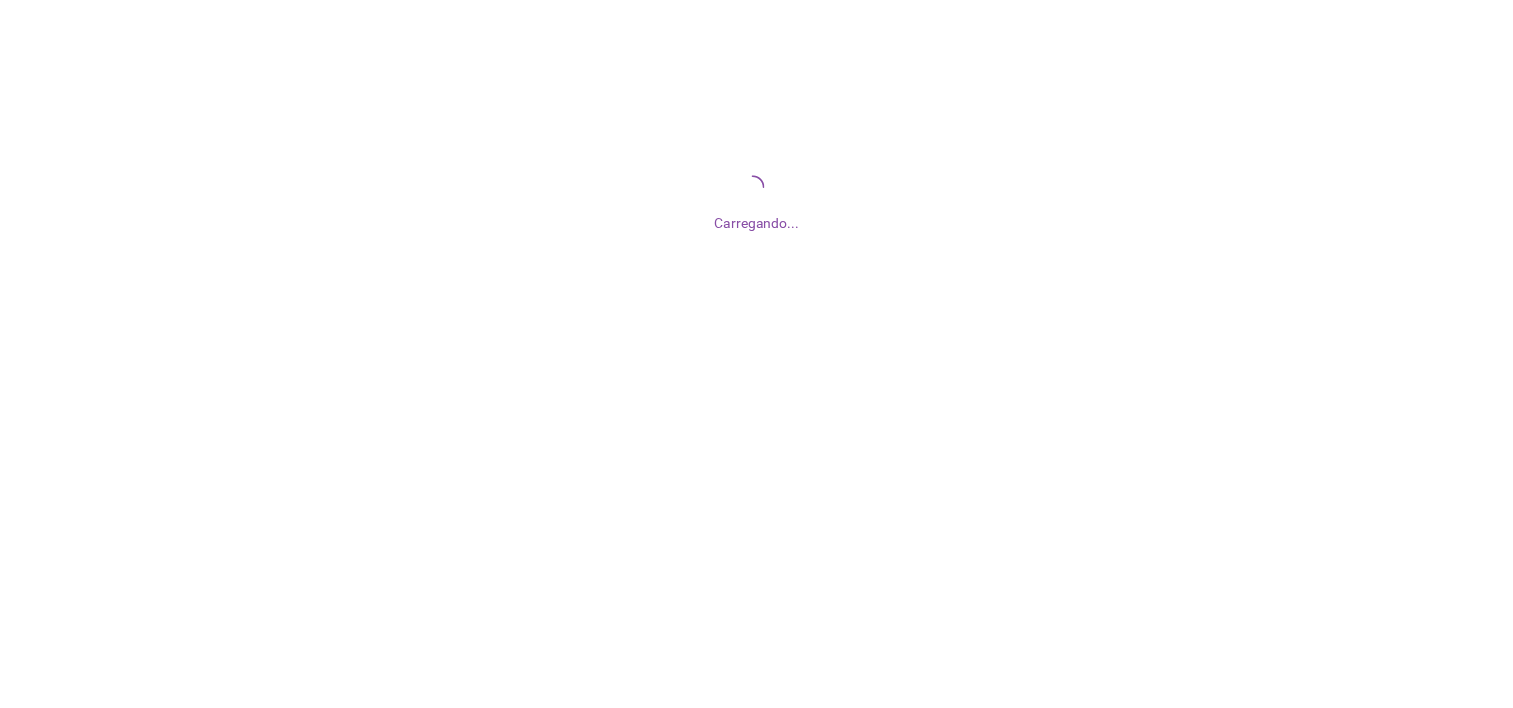 scroll, scrollTop: 0, scrollLeft: 0, axis: both 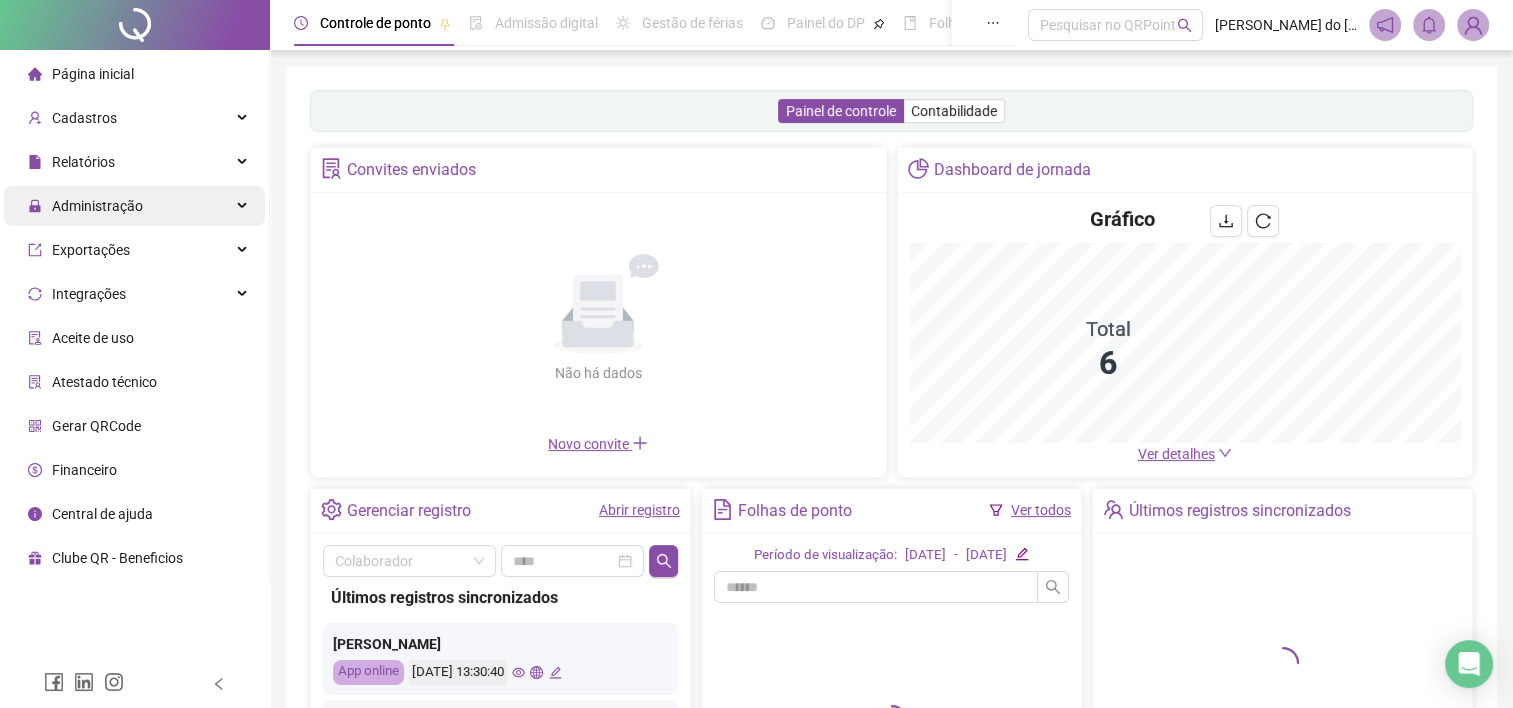 click on "Administração" at bounding box center (85, 206) 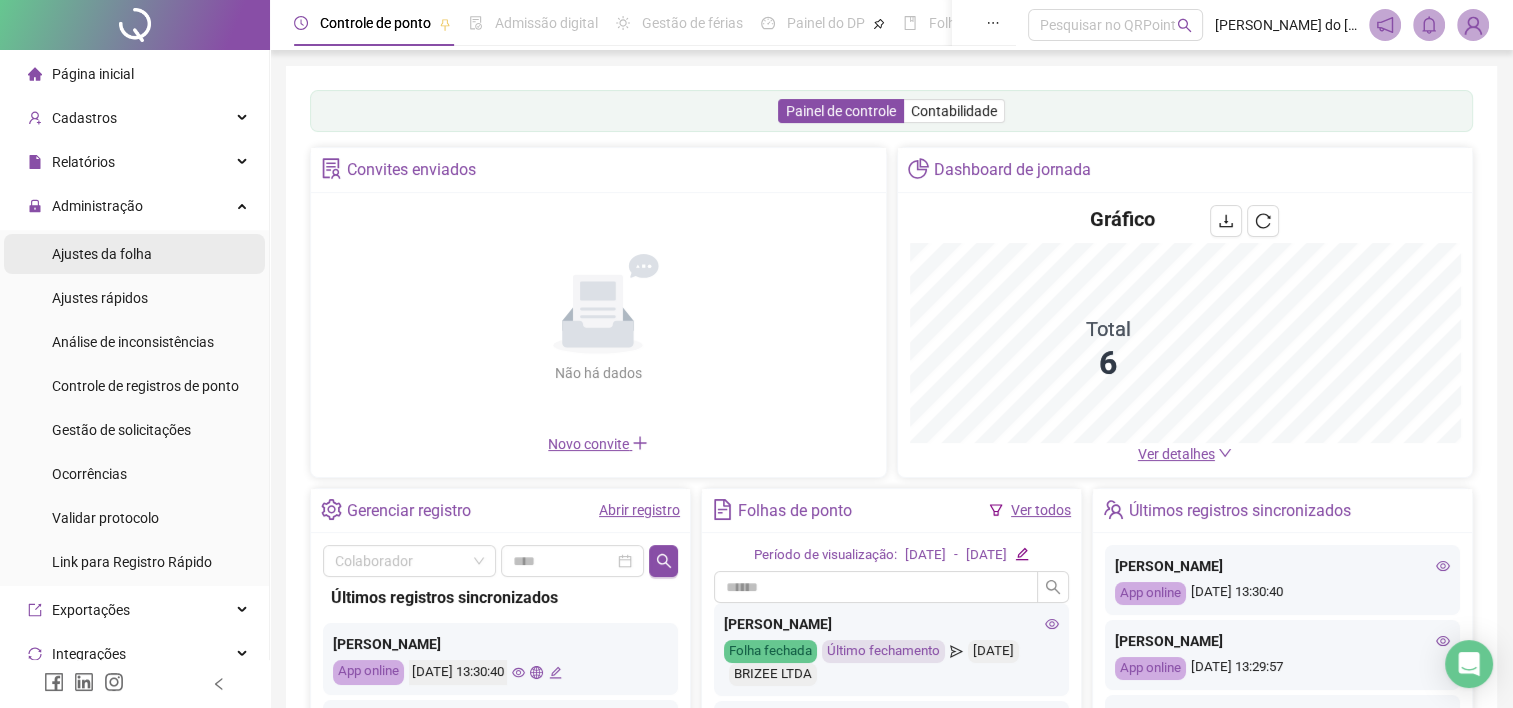 click on "Ajustes da folha" at bounding box center (102, 254) 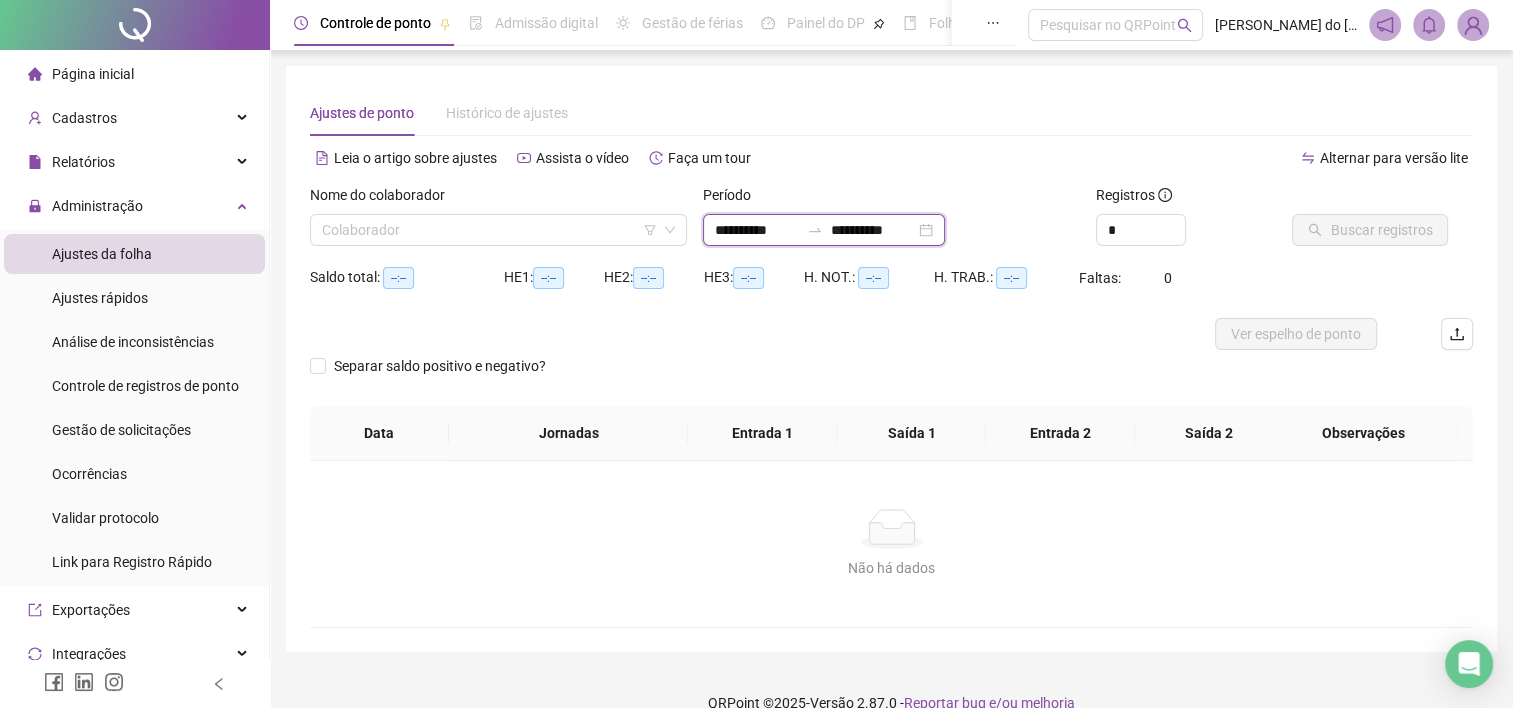 click on "**********" at bounding box center (757, 230) 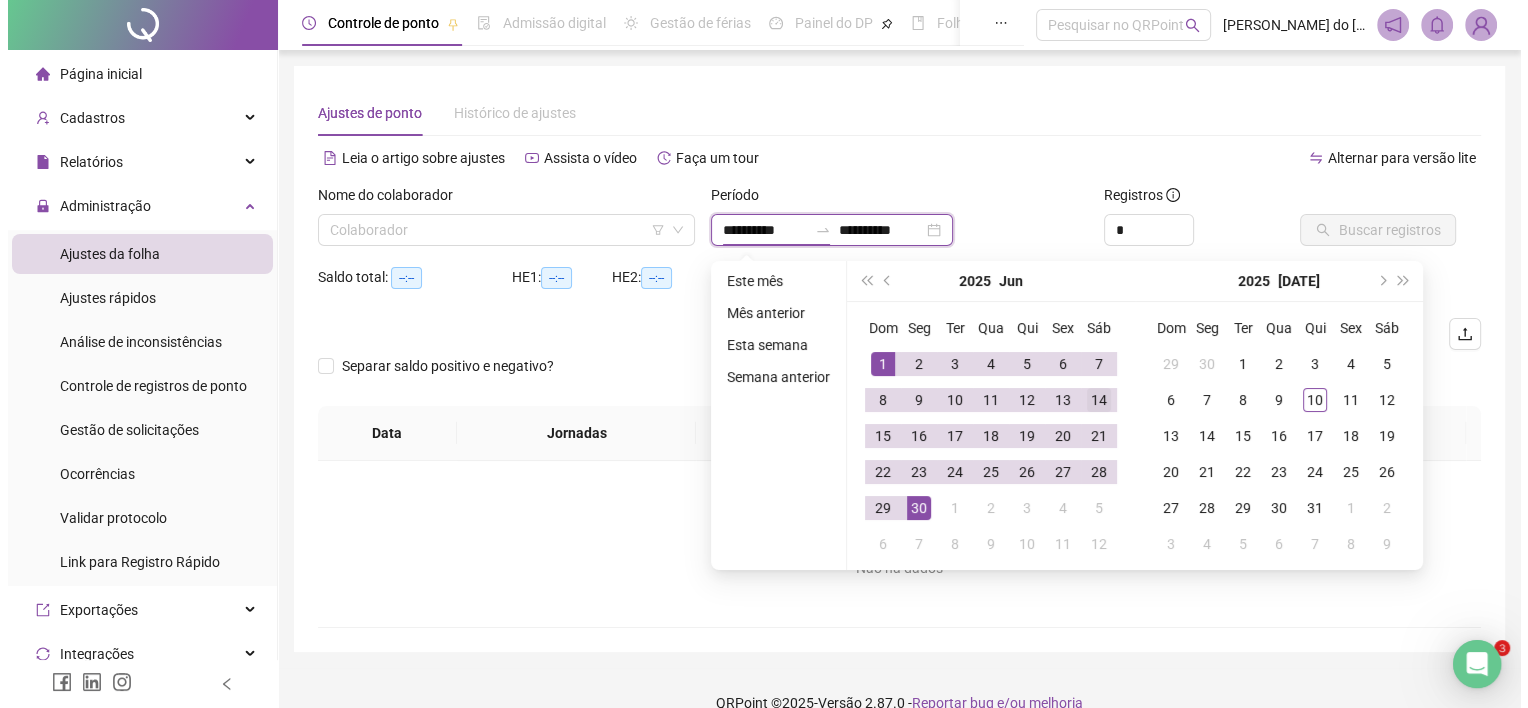 scroll, scrollTop: 0, scrollLeft: 0, axis: both 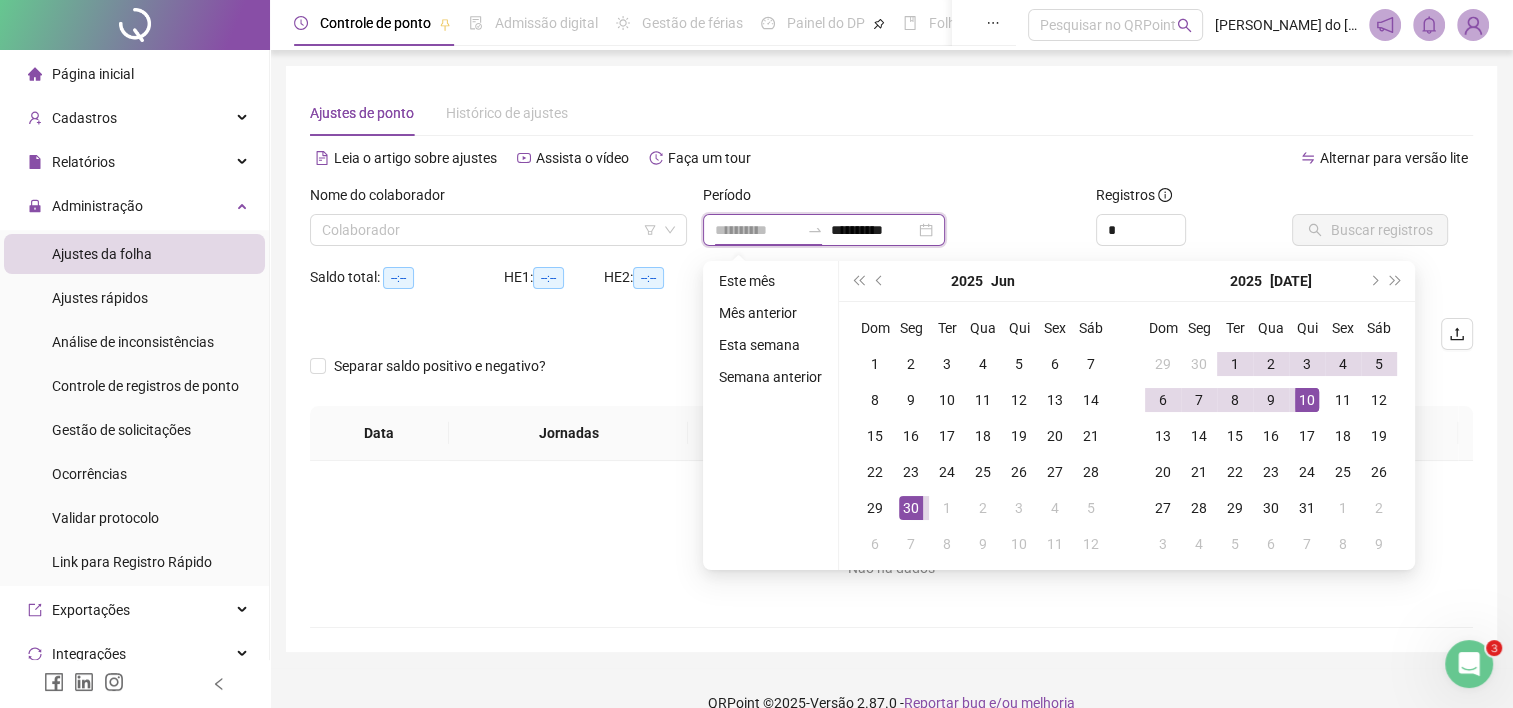 type on "**********" 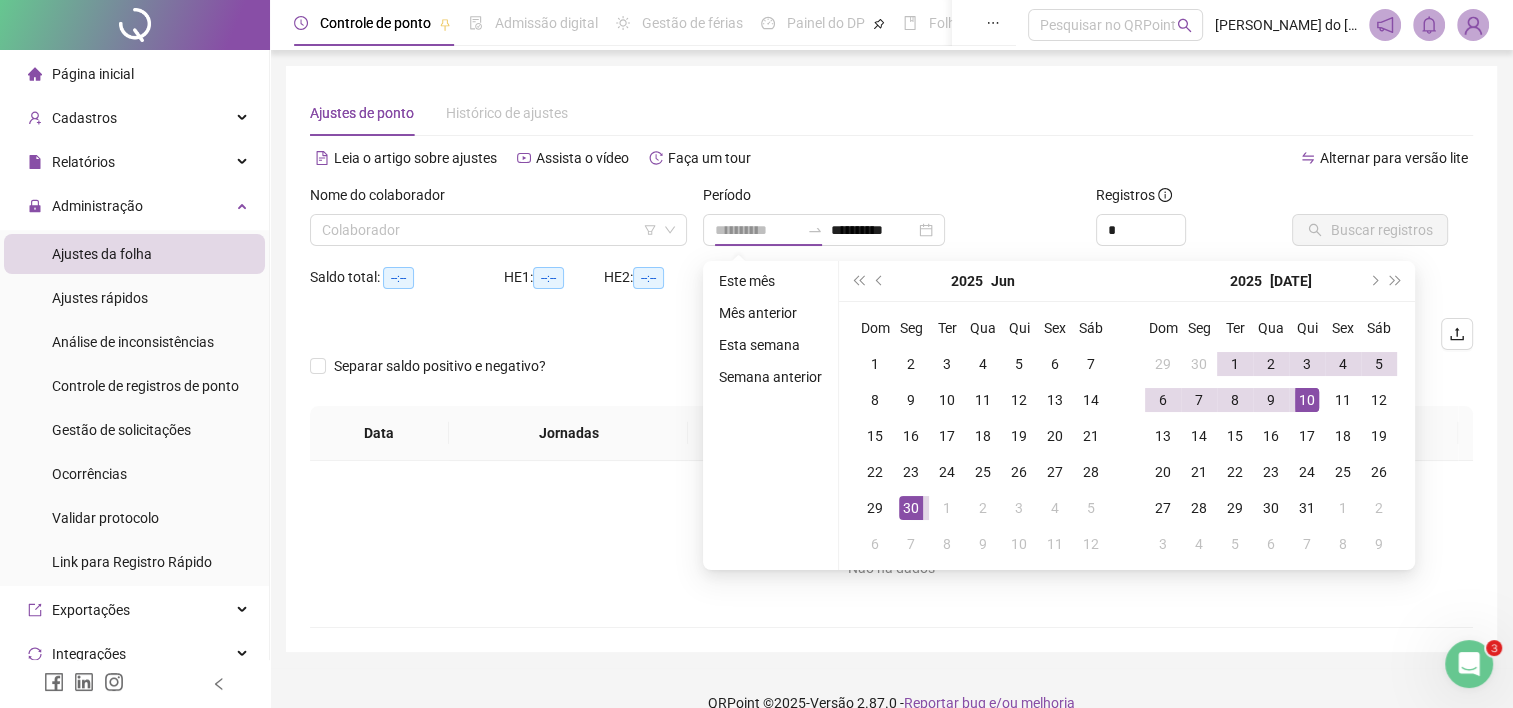 click on "10" at bounding box center [1307, 400] 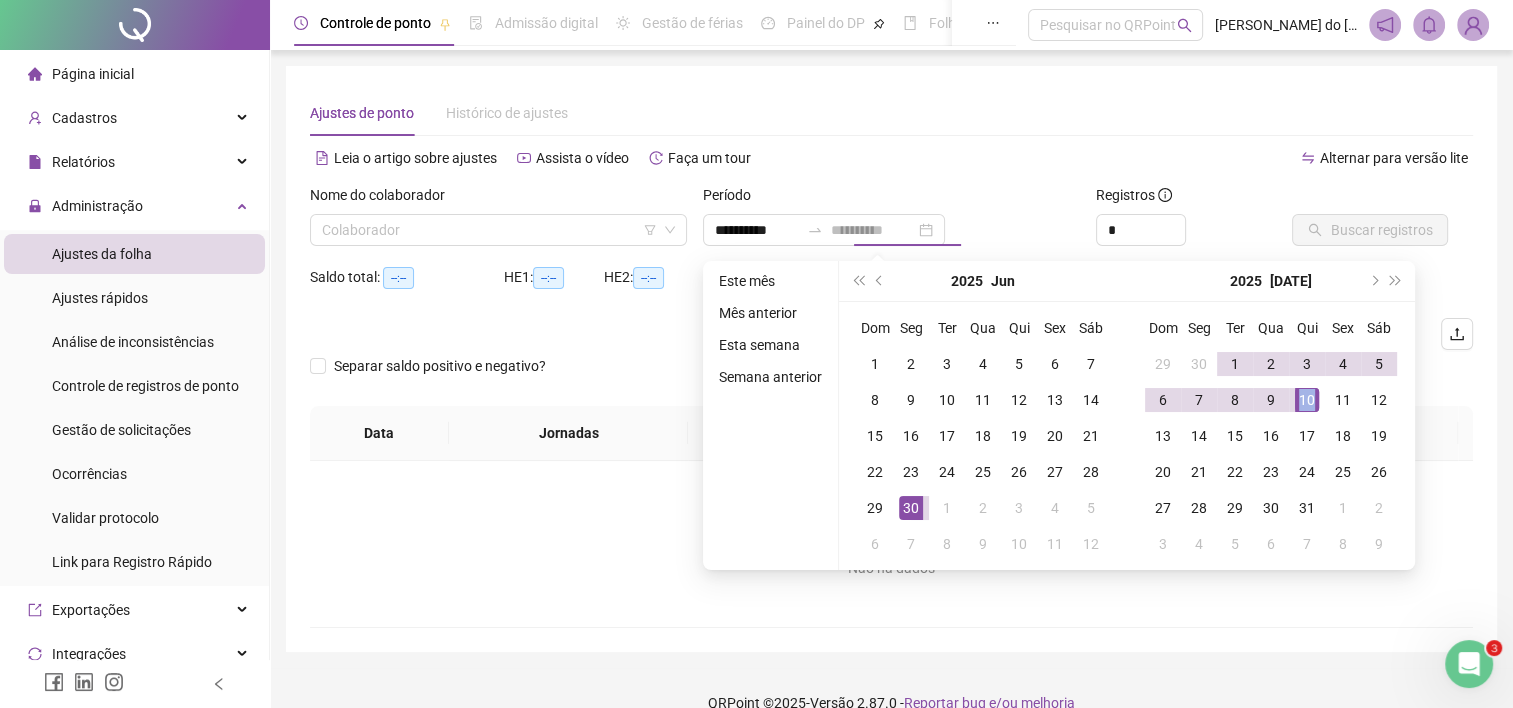 click on "10" at bounding box center [1307, 400] 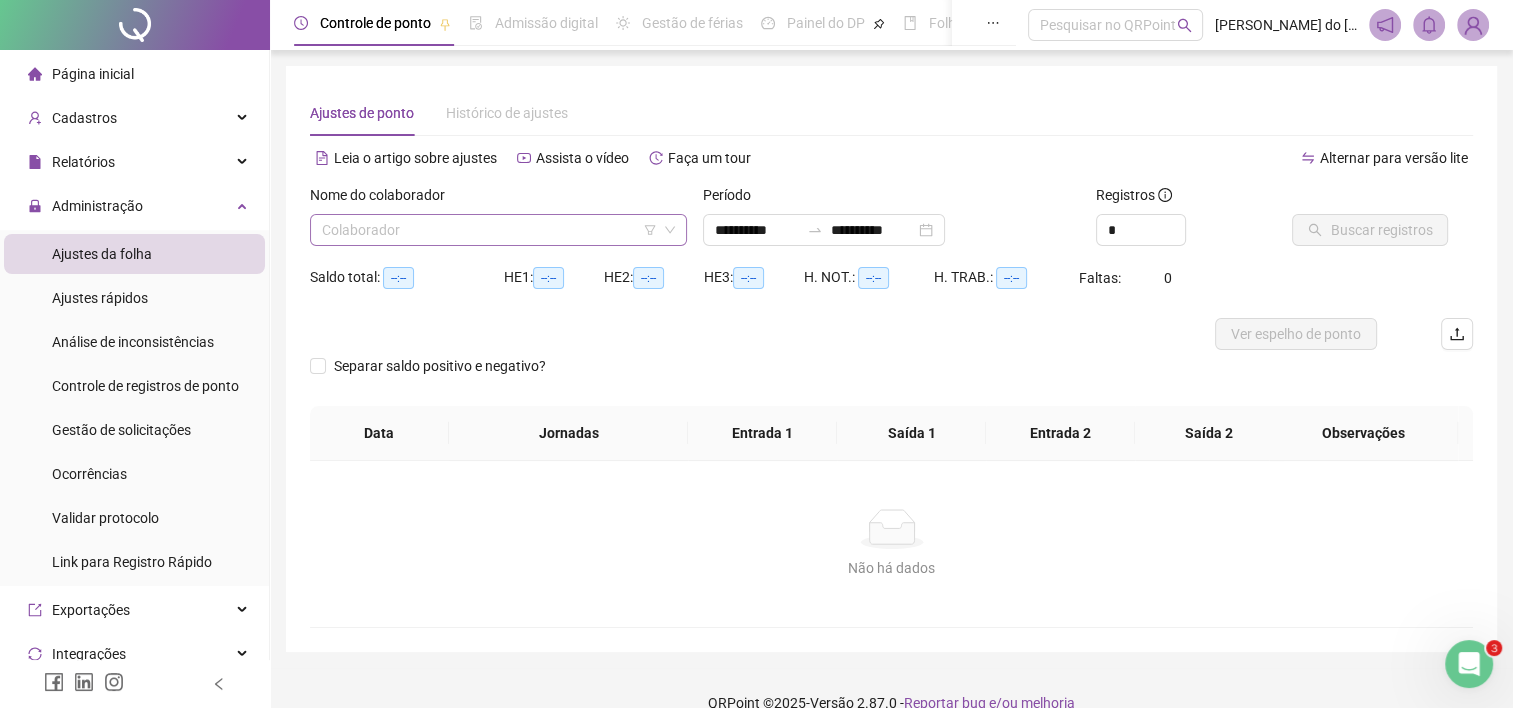 click at bounding box center [492, 230] 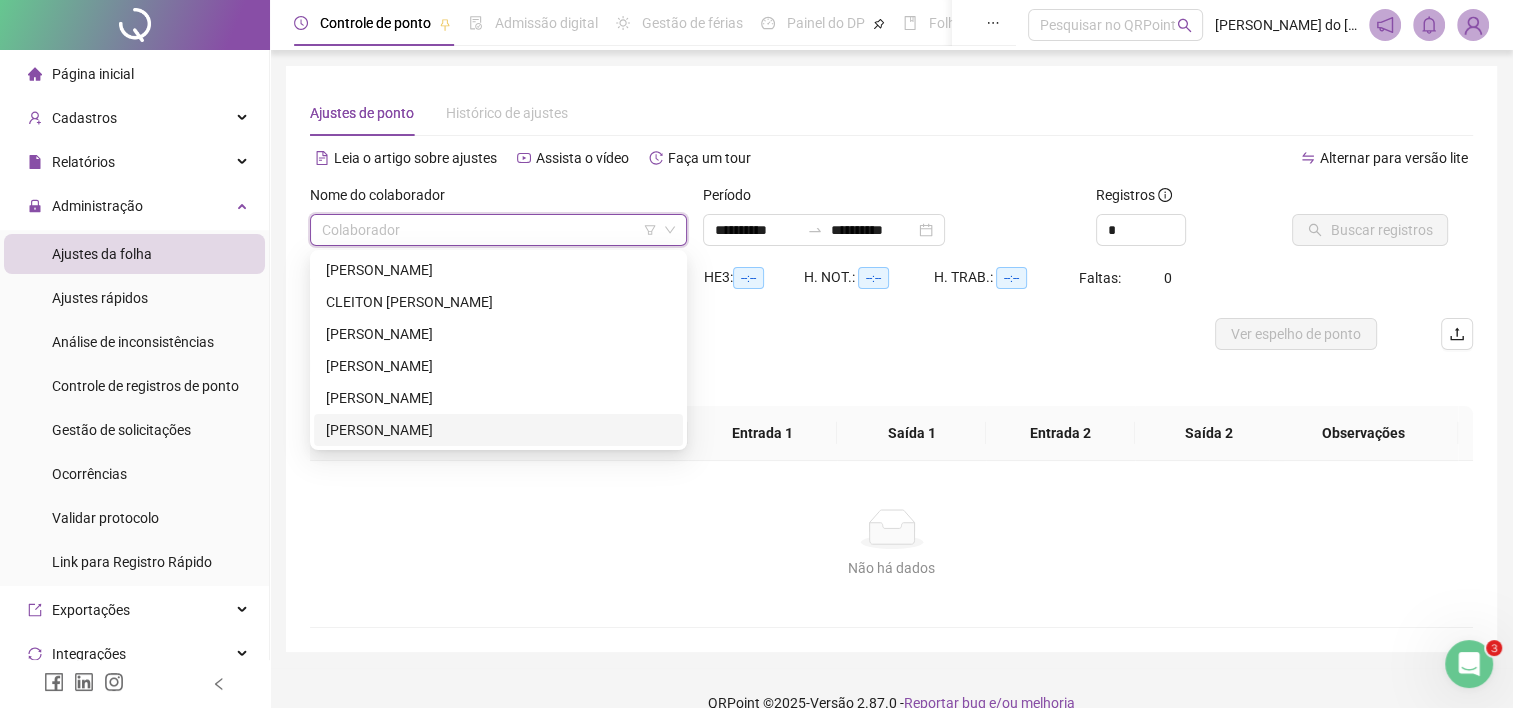 click on "[PERSON_NAME]" at bounding box center (498, 430) 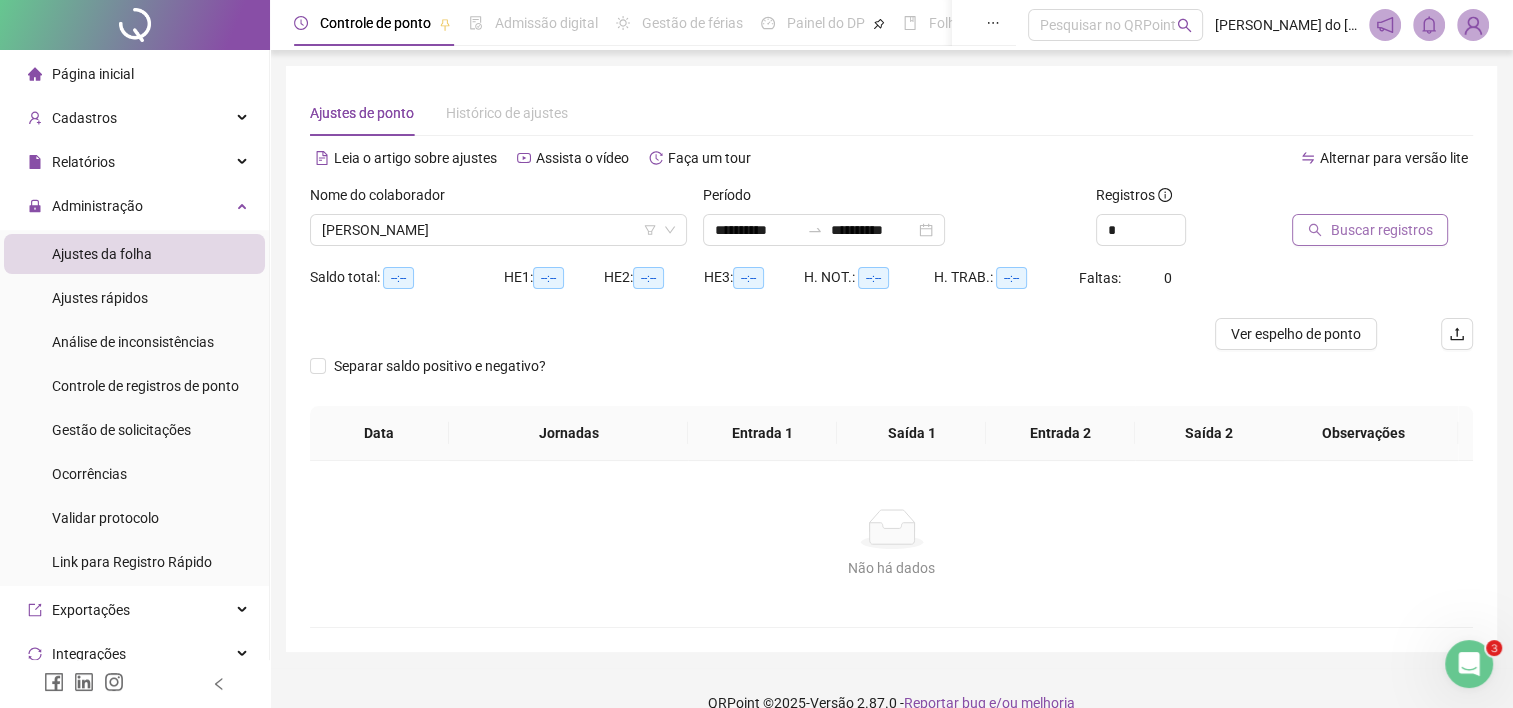 click on "Buscar registros" at bounding box center [1381, 230] 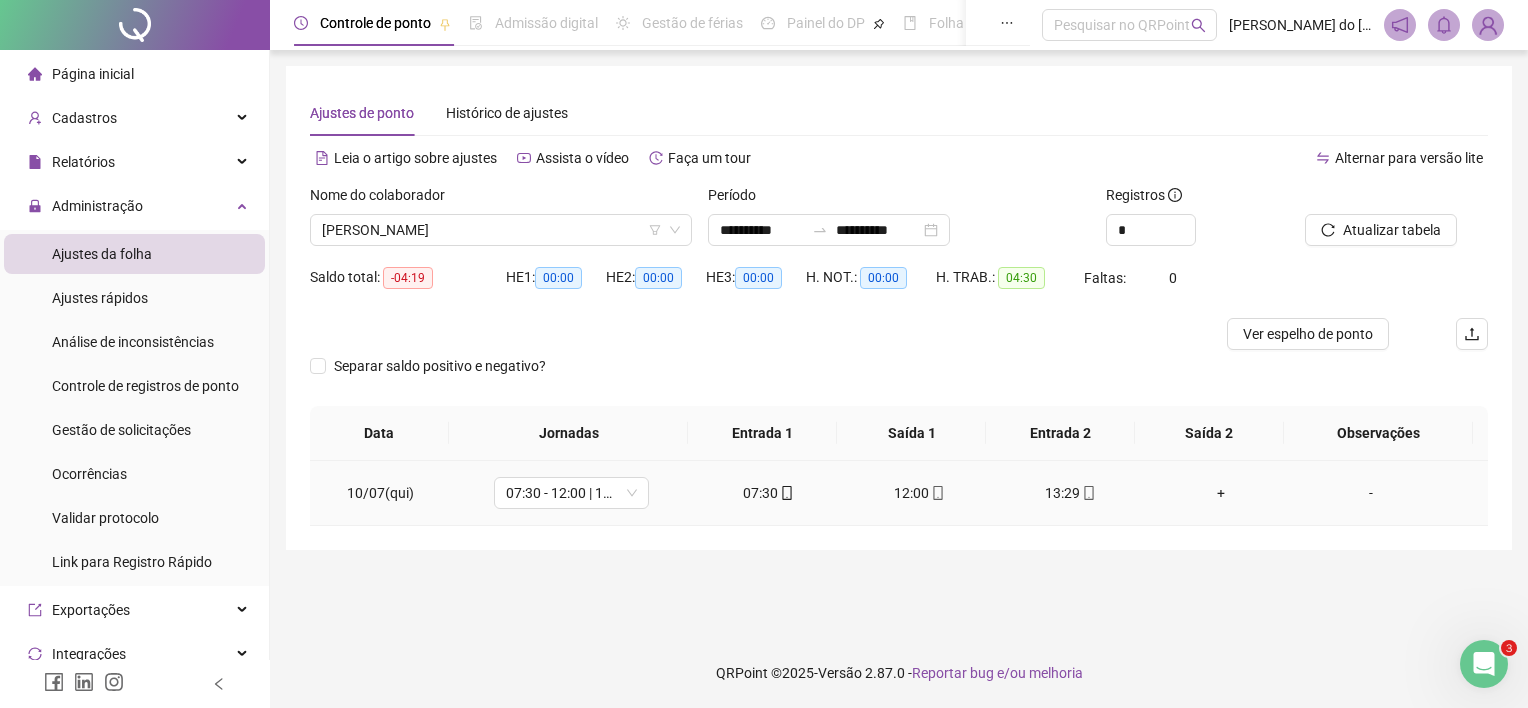 click on "-" at bounding box center [1371, 493] 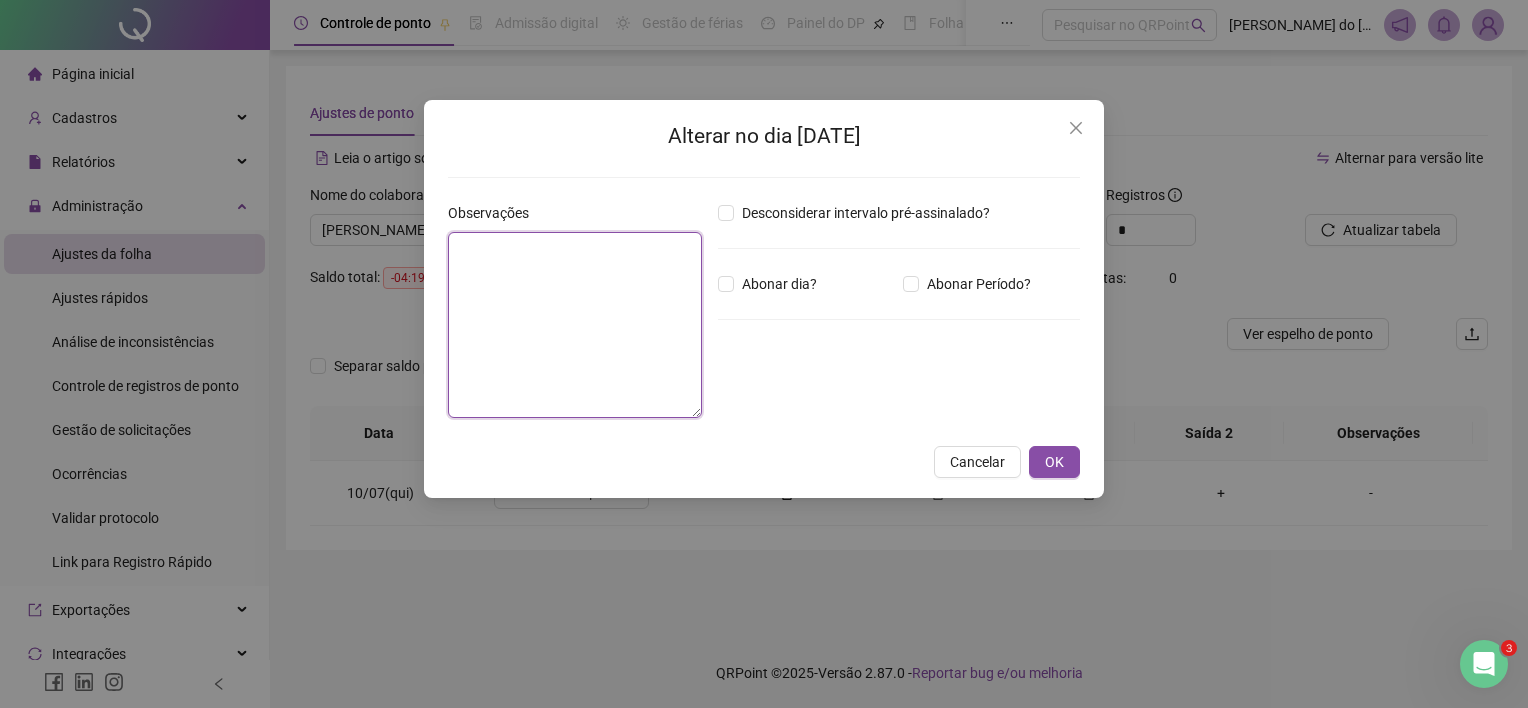 click at bounding box center [575, 325] 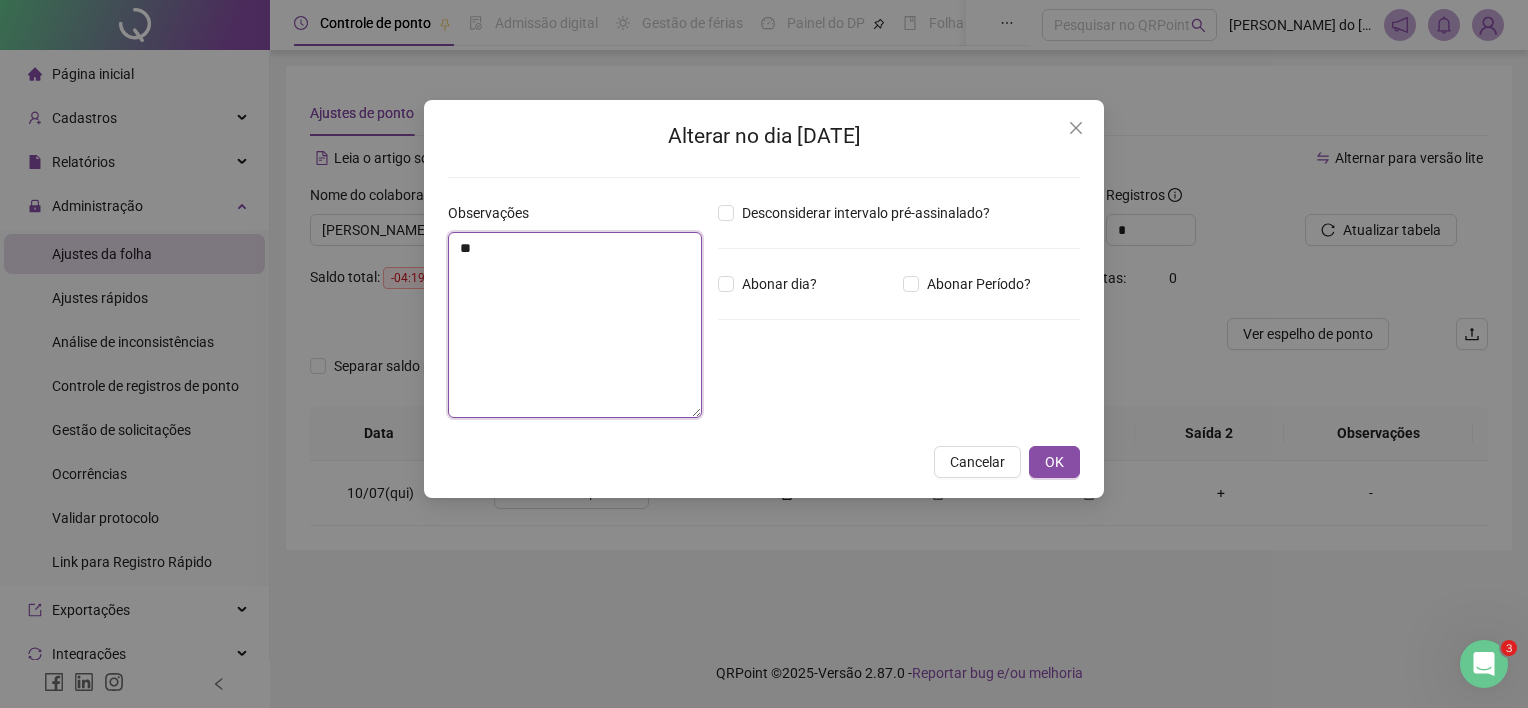 type on "*" 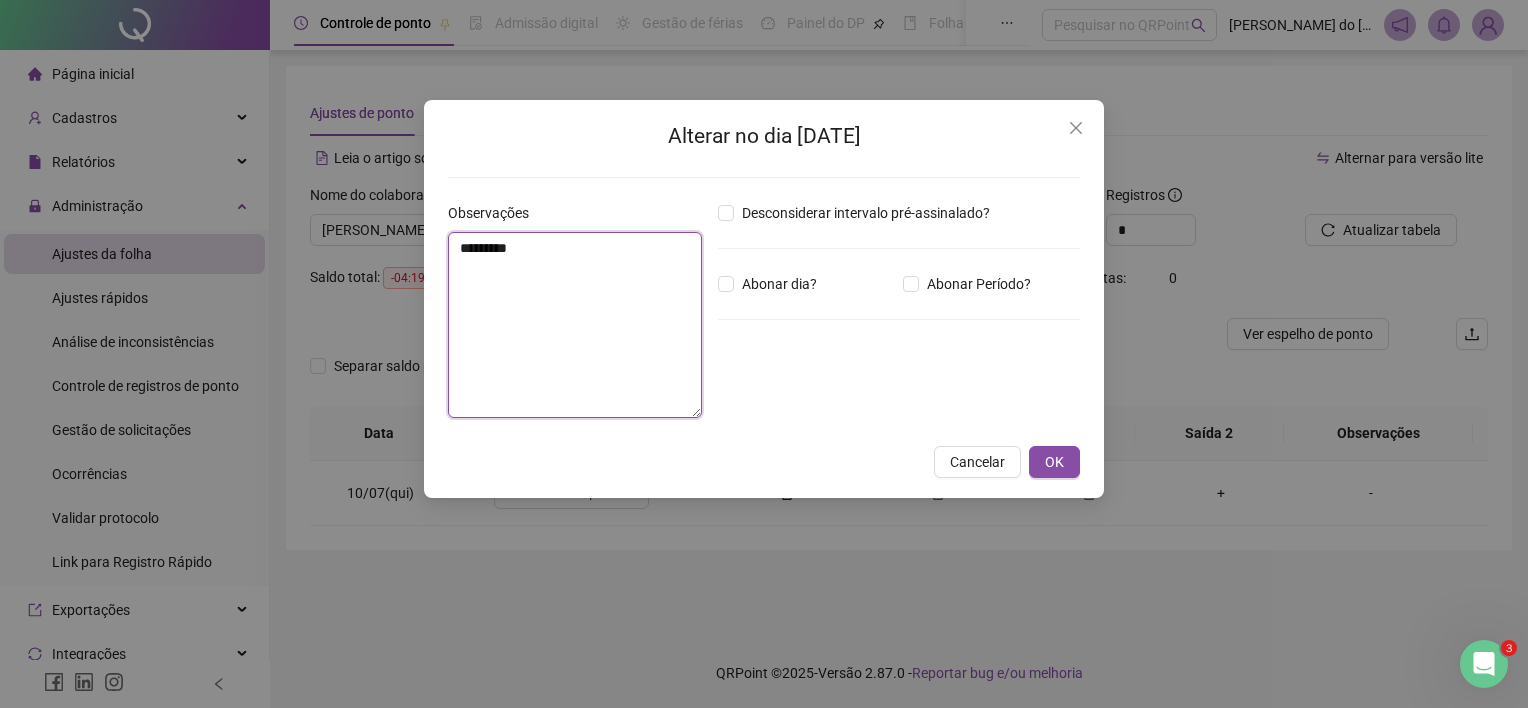 drag, startPoint x: 460, startPoint y: 252, endPoint x: 526, endPoint y: 253, distance: 66.007576 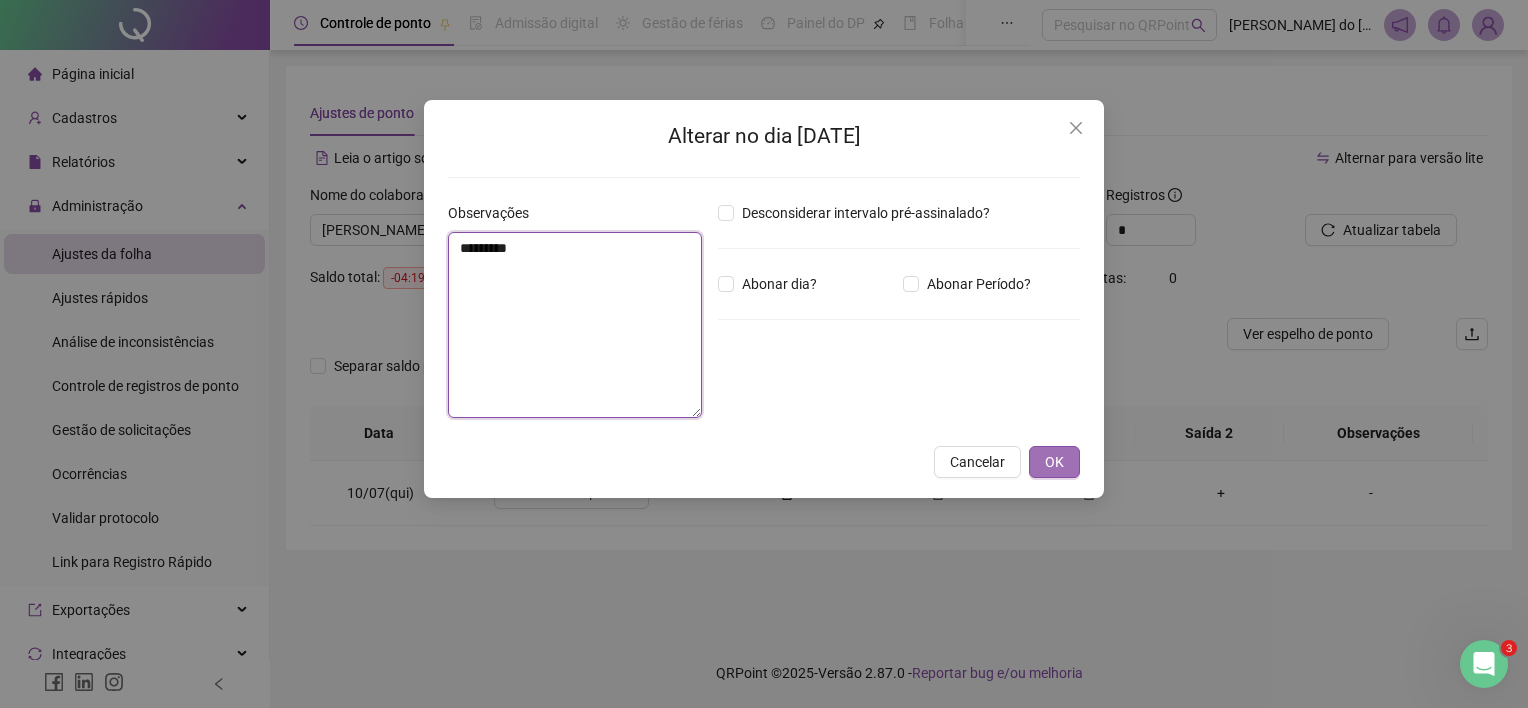 type on "*********" 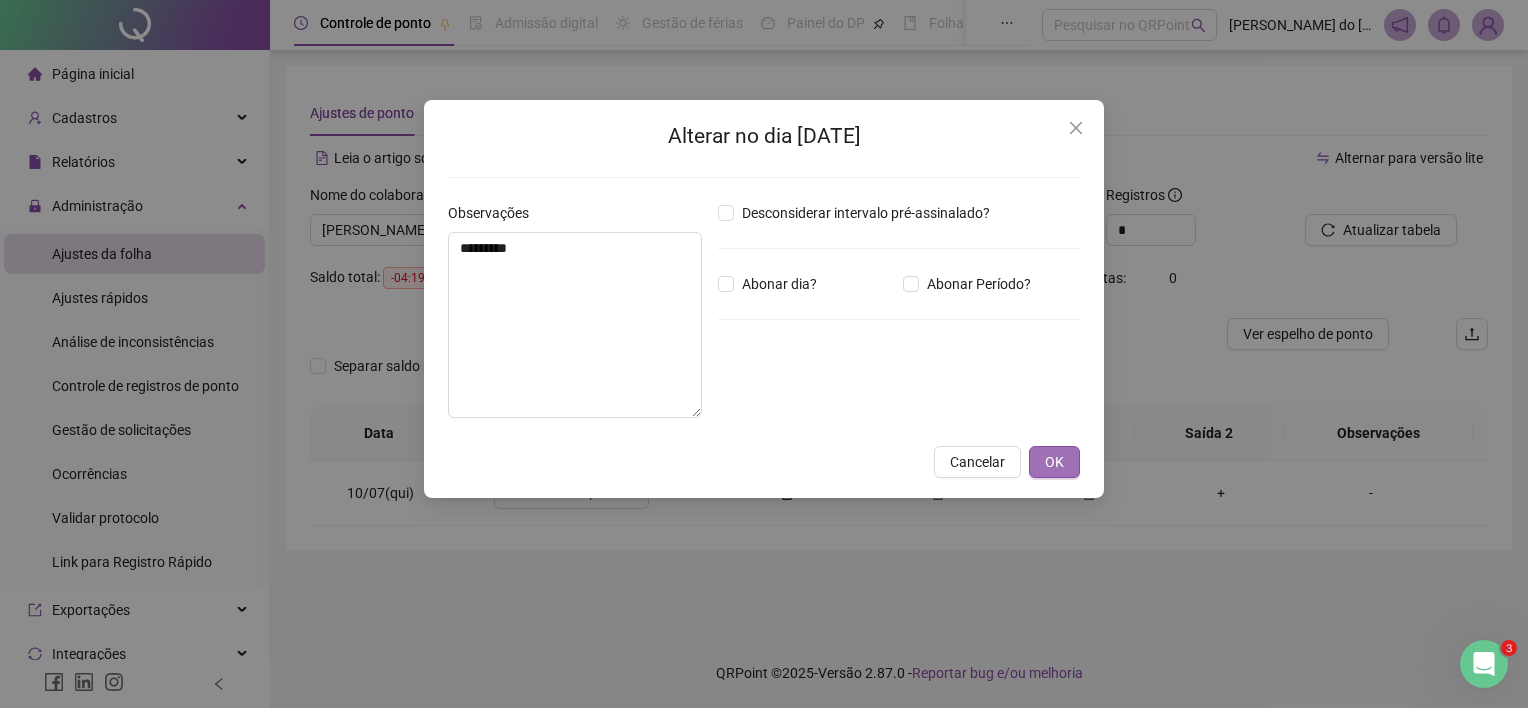 click on "OK" at bounding box center (1054, 462) 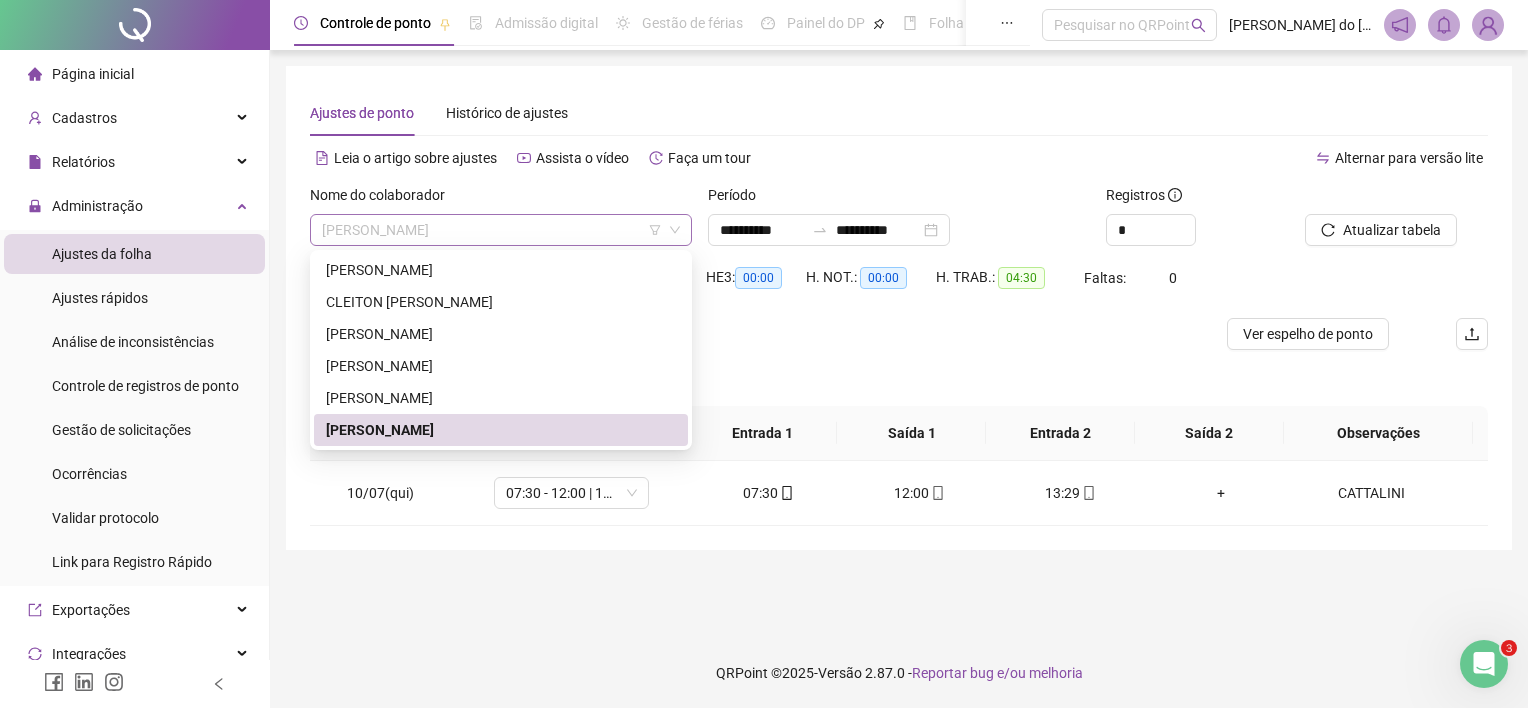 click on "[PERSON_NAME]" at bounding box center [501, 230] 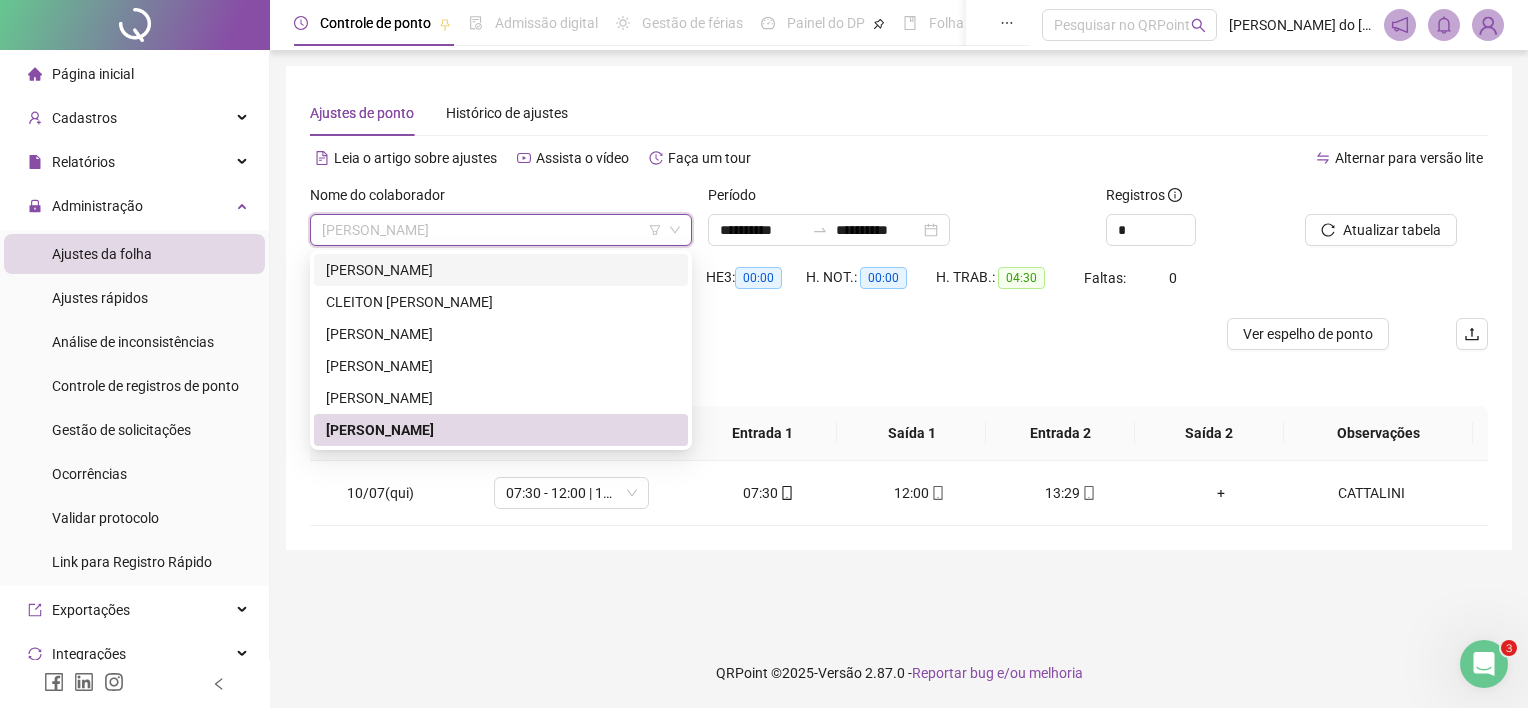click on "[PERSON_NAME]" at bounding box center [501, 270] 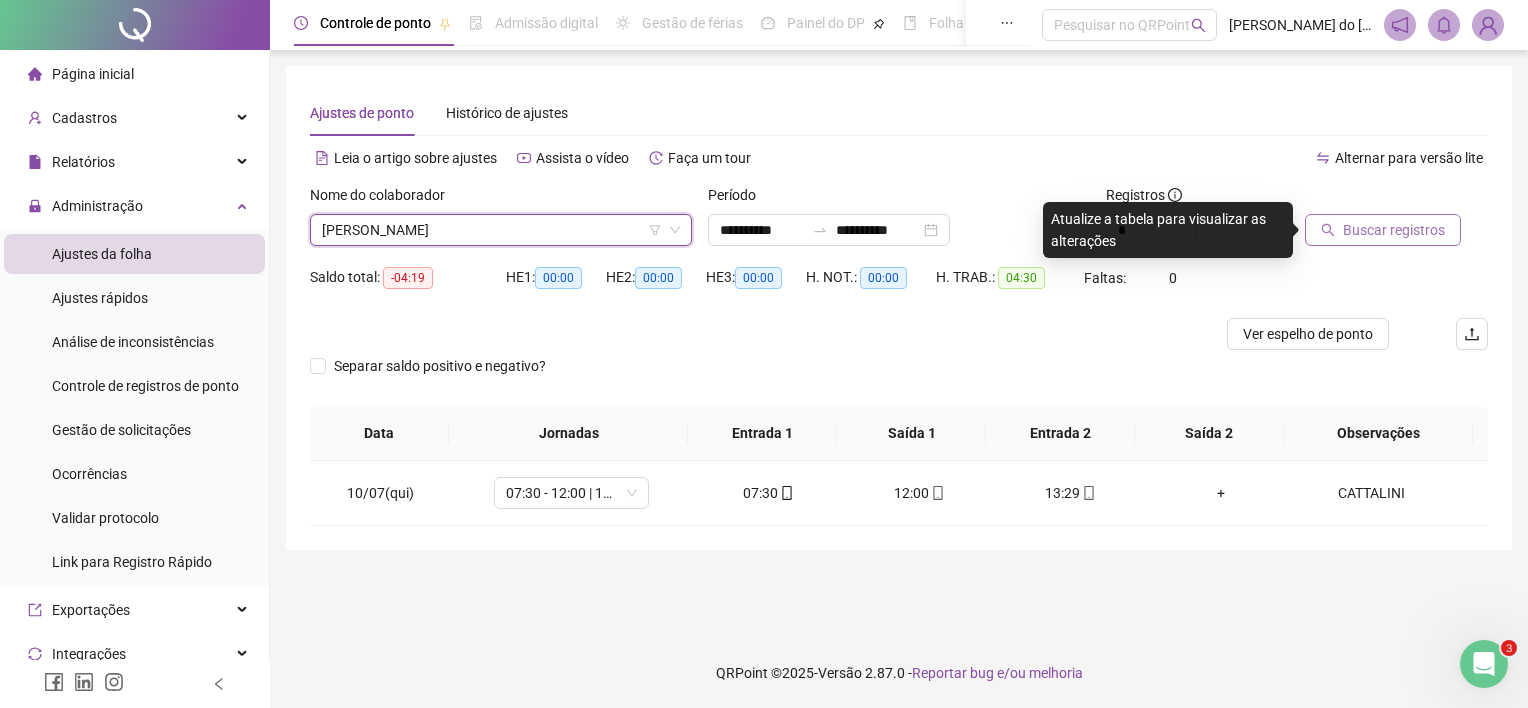 click on "Buscar registros" at bounding box center [1394, 230] 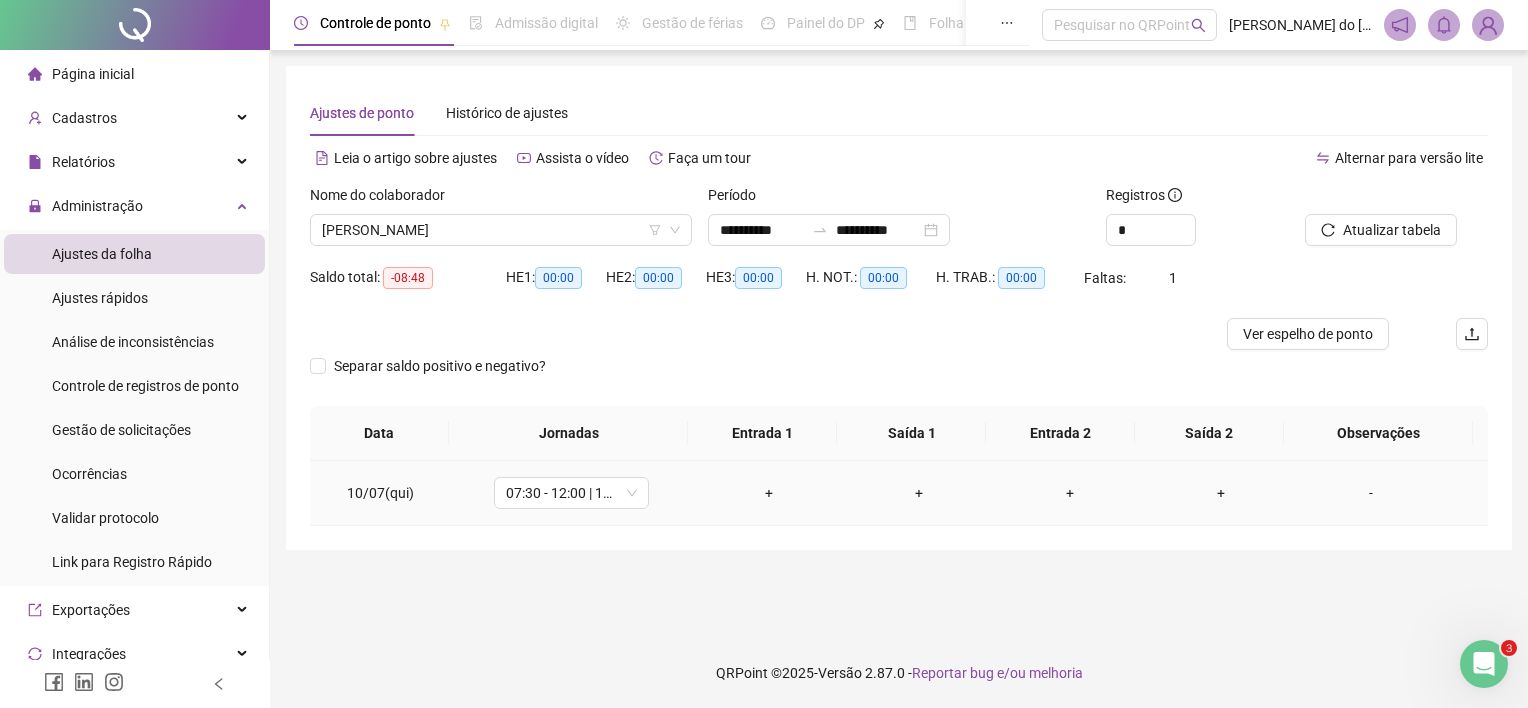 click on "+" at bounding box center (768, 493) 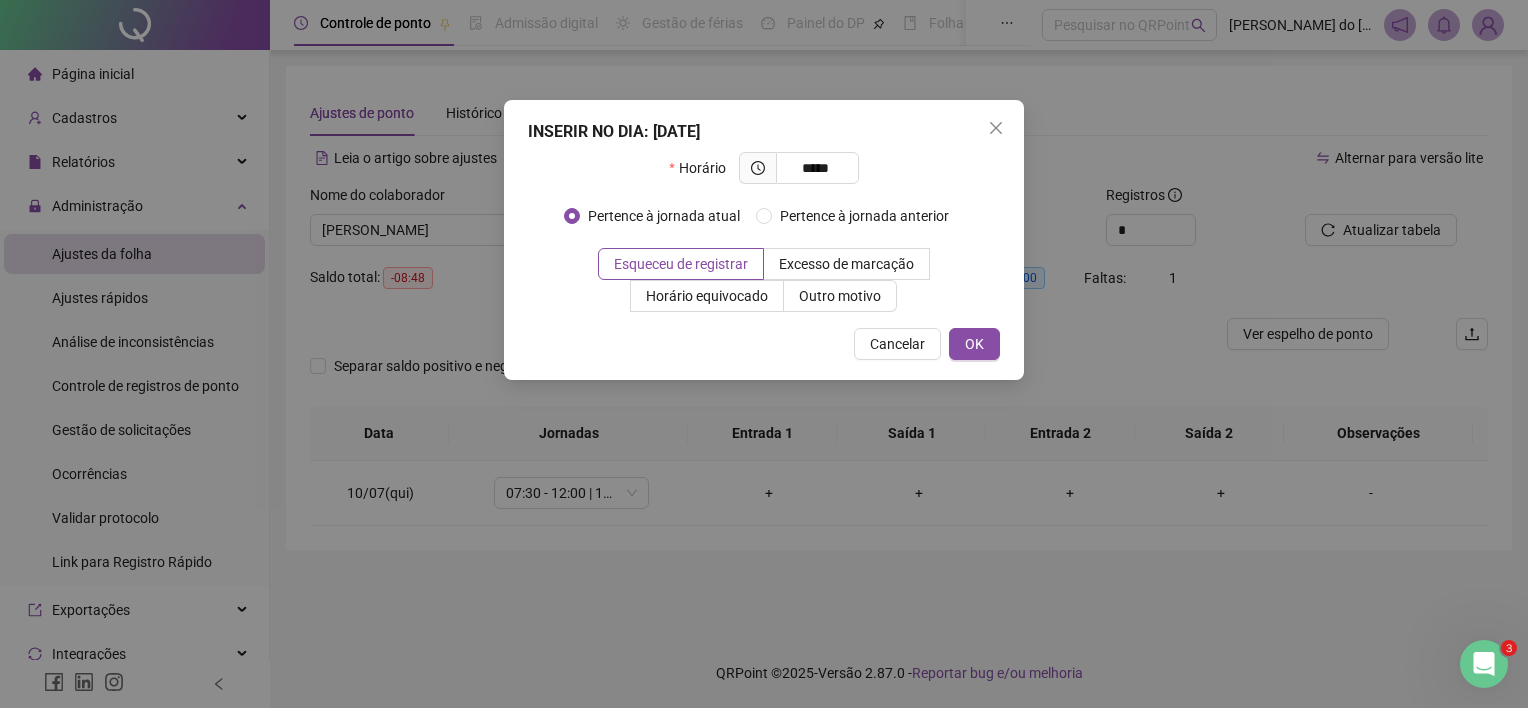 type on "*****" 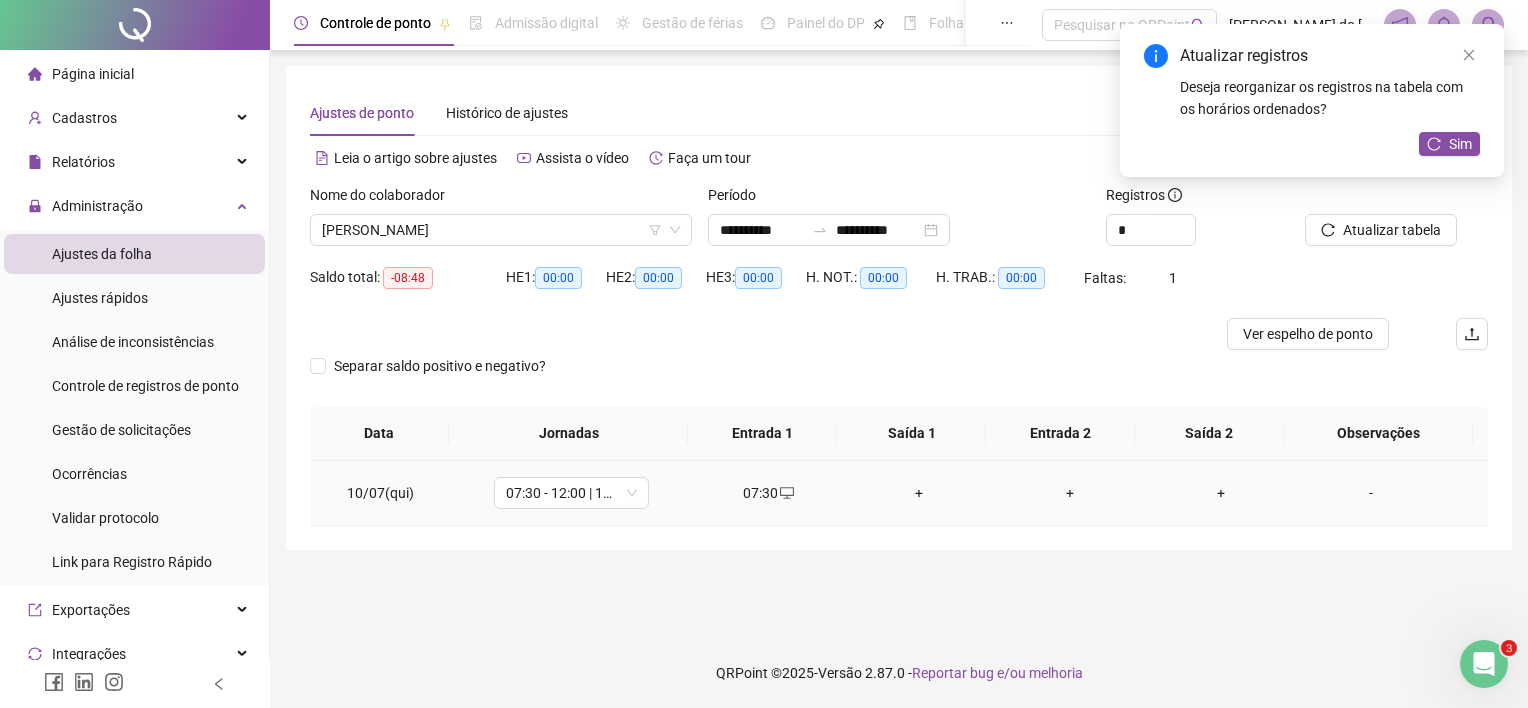 click on "+" at bounding box center [919, 493] 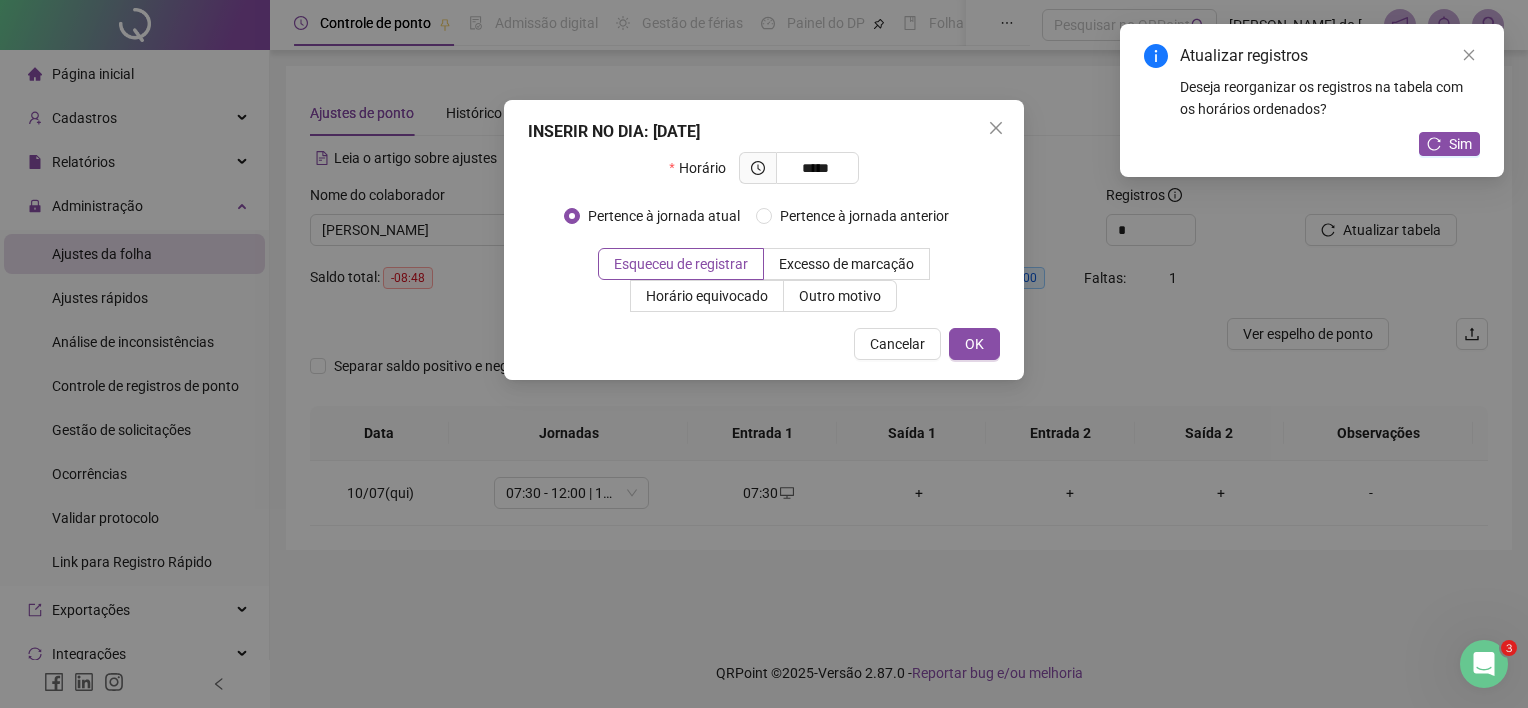 type on "*****" 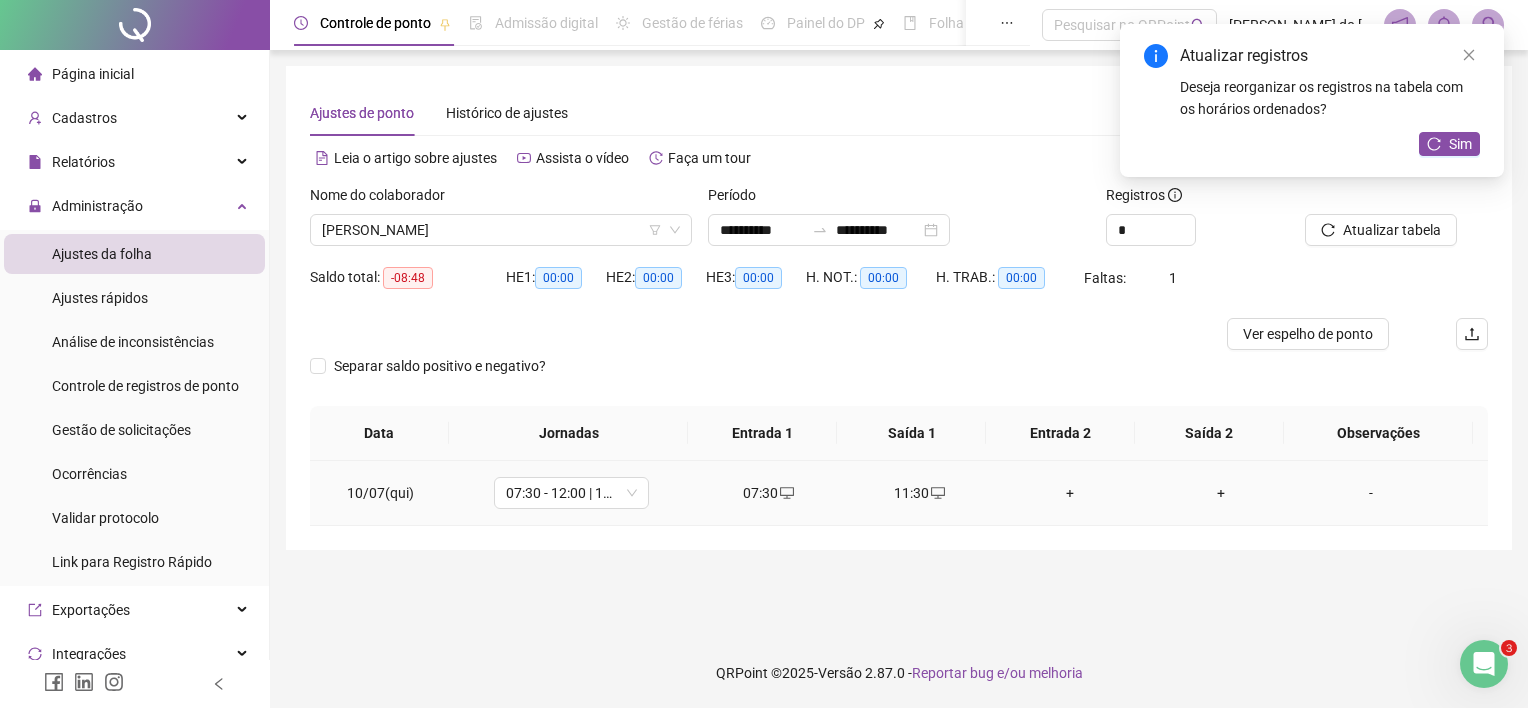 click on "+" at bounding box center [1070, 493] 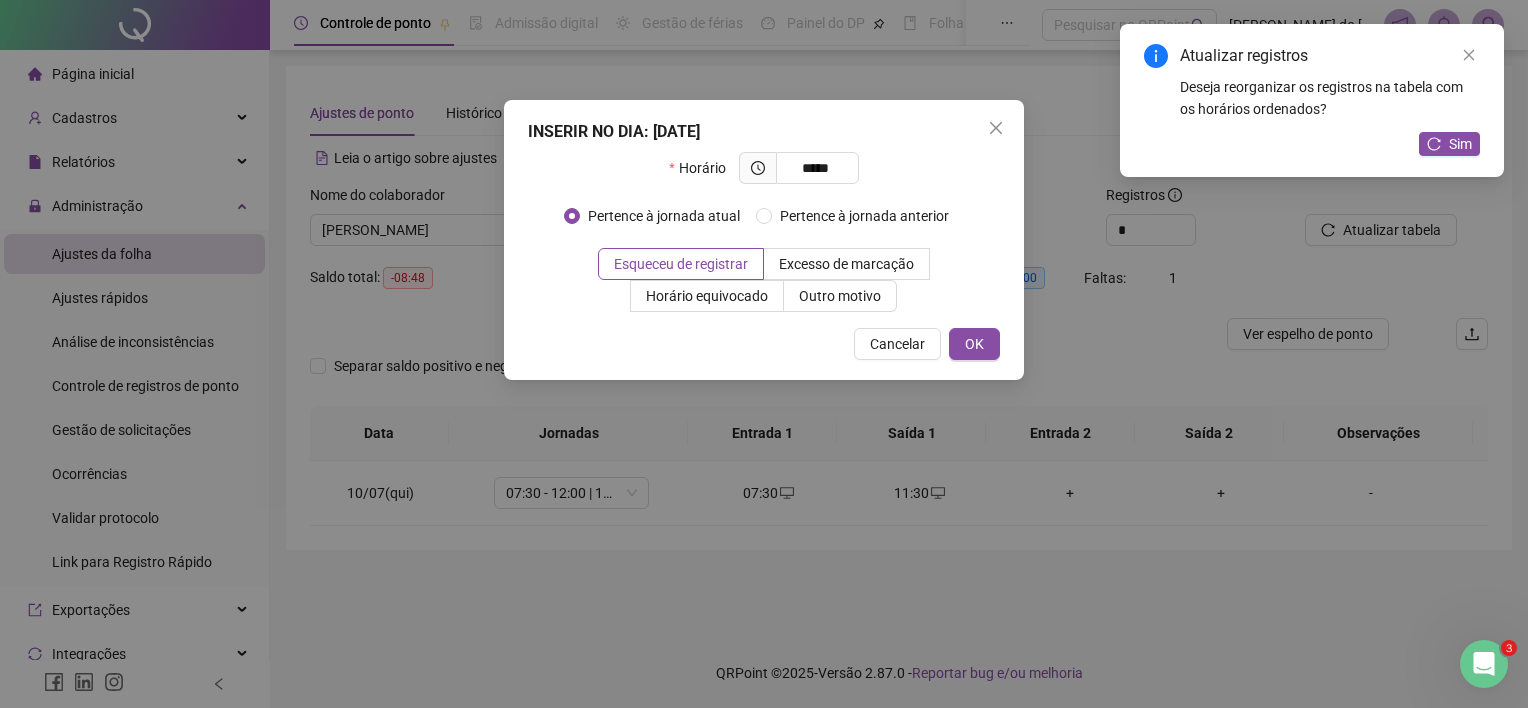 type on "*****" 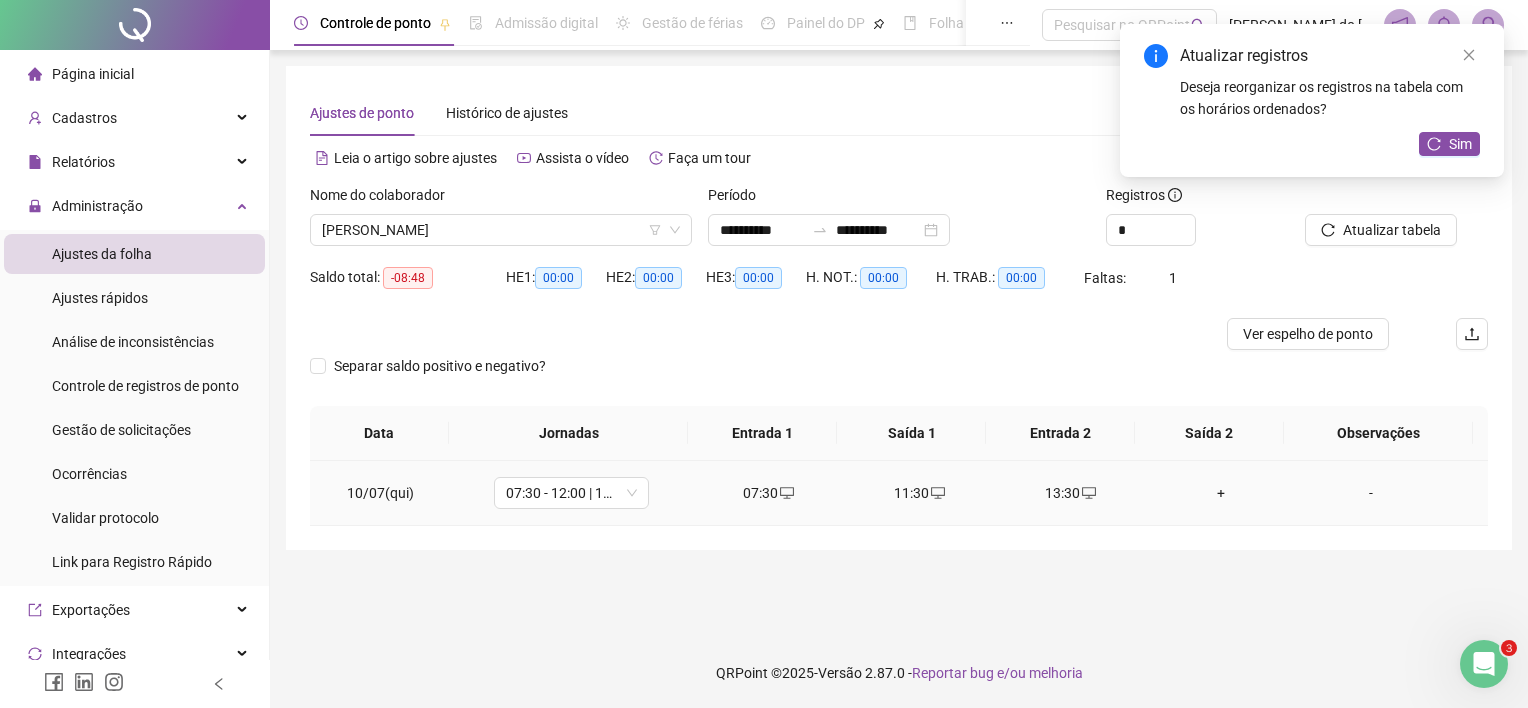 click on "-" at bounding box center (1371, 493) 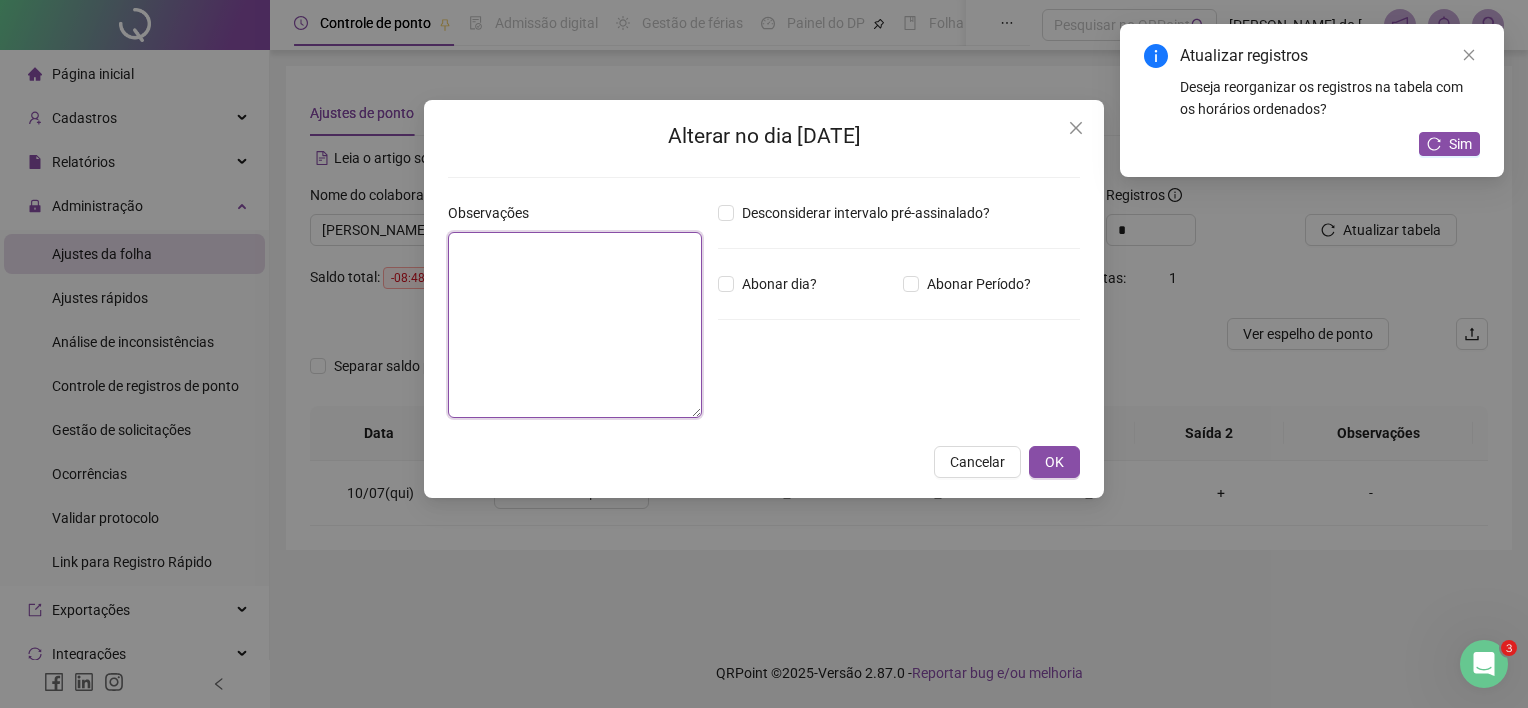 click at bounding box center (575, 325) 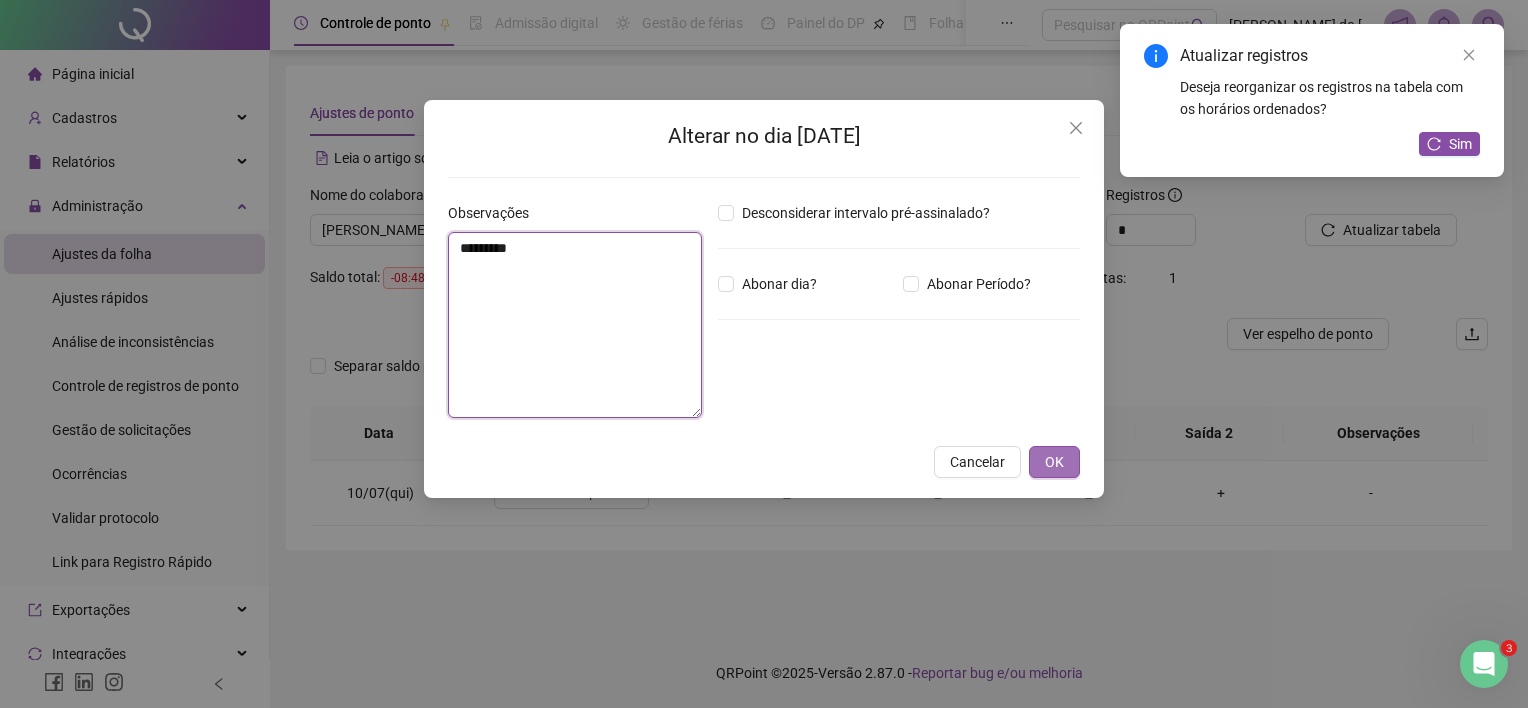 type on "*********" 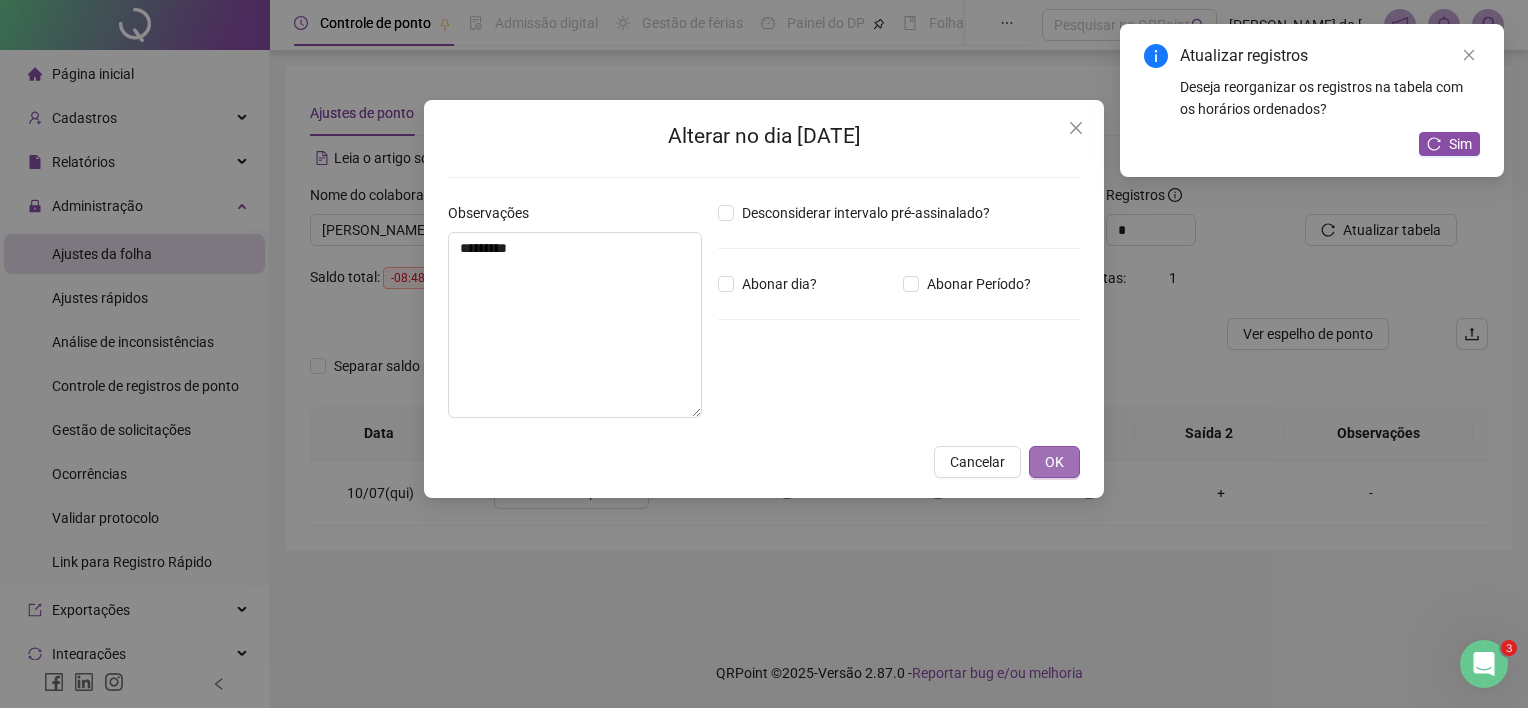 click on "OK" at bounding box center (1054, 462) 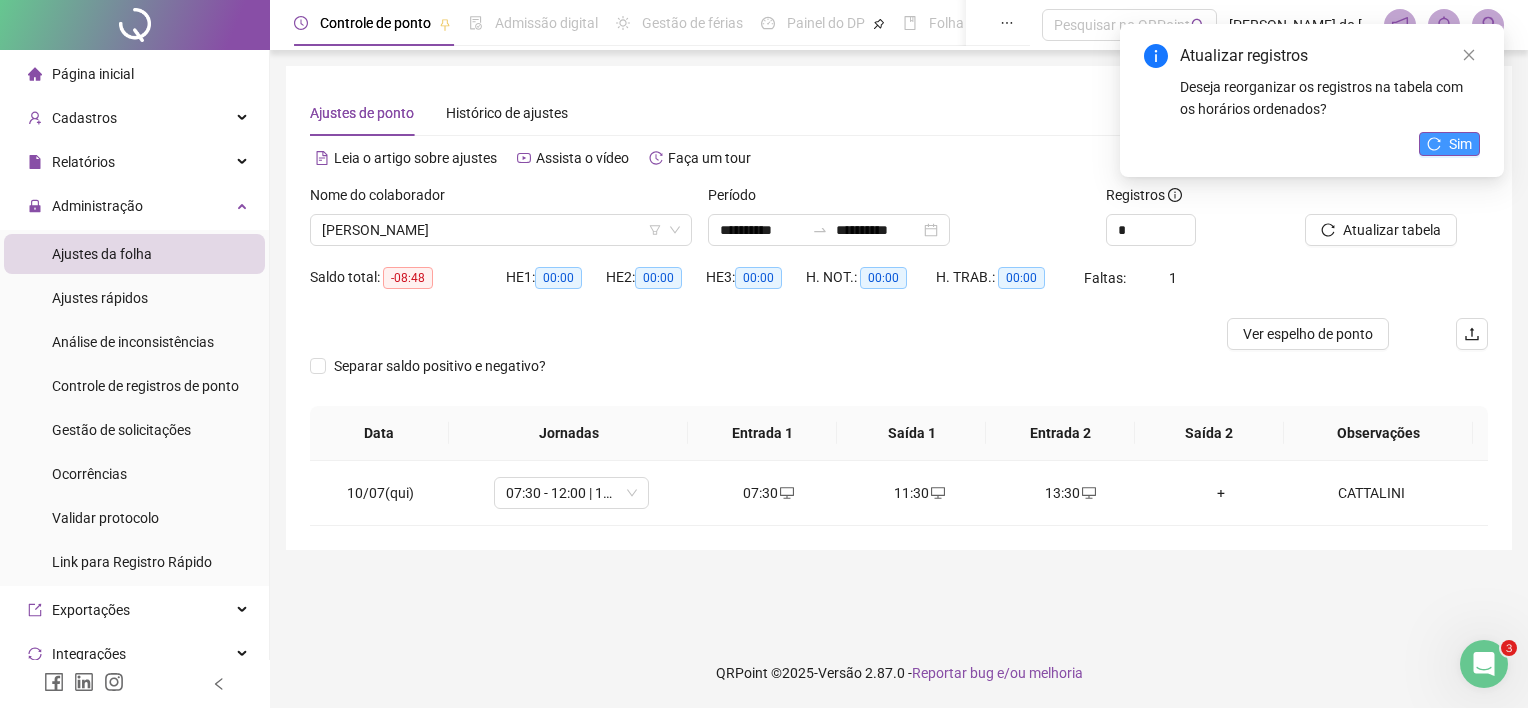 click on "Sim" at bounding box center [1460, 144] 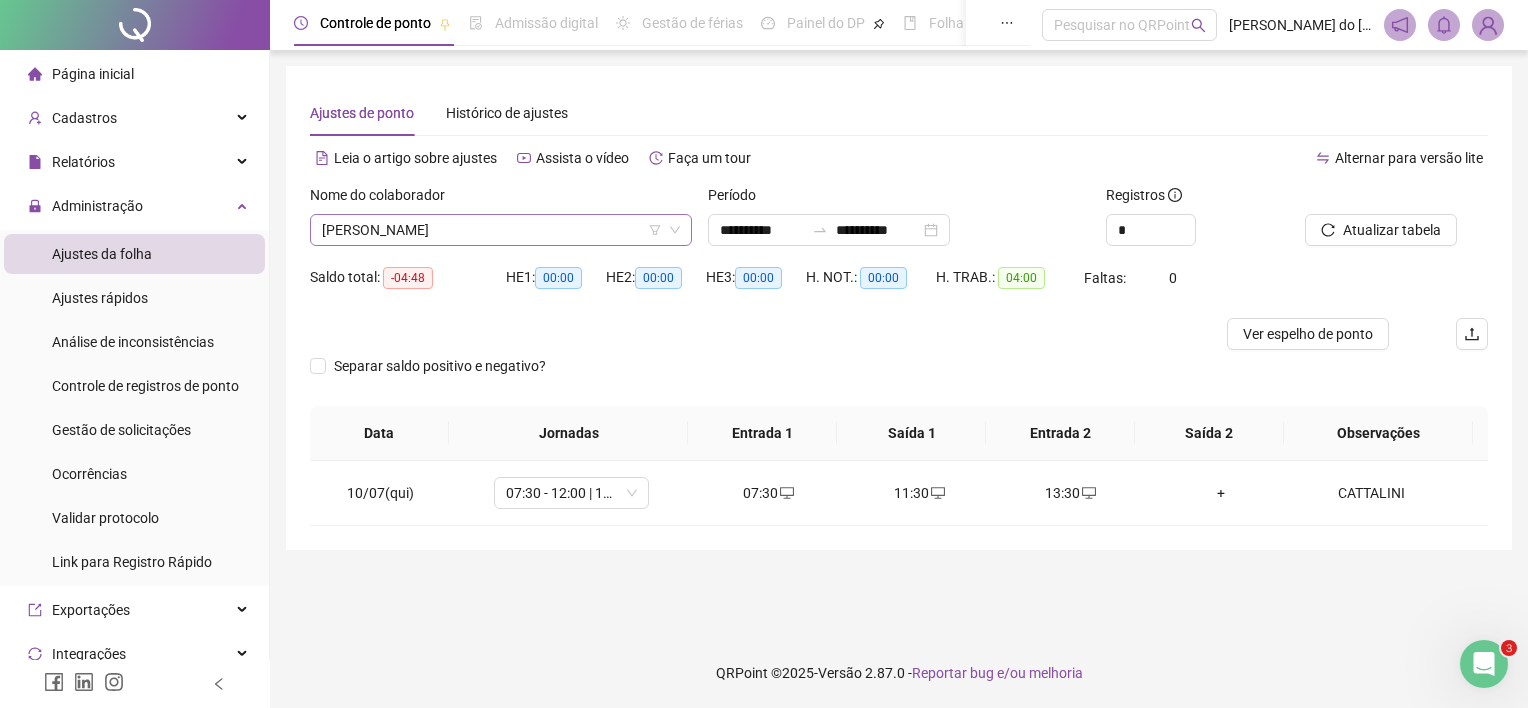 click on "[PERSON_NAME]" at bounding box center [501, 230] 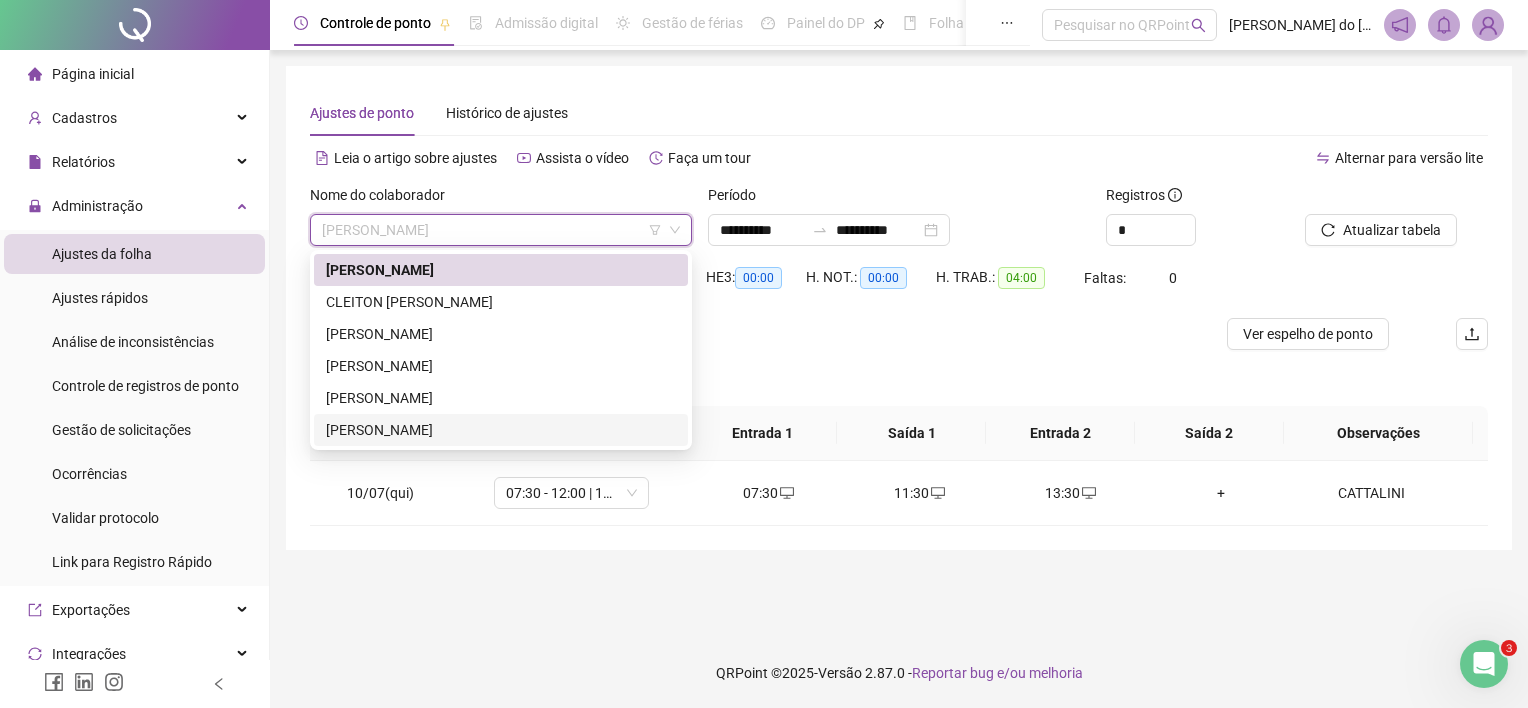 click on "[PERSON_NAME]" at bounding box center (501, 430) 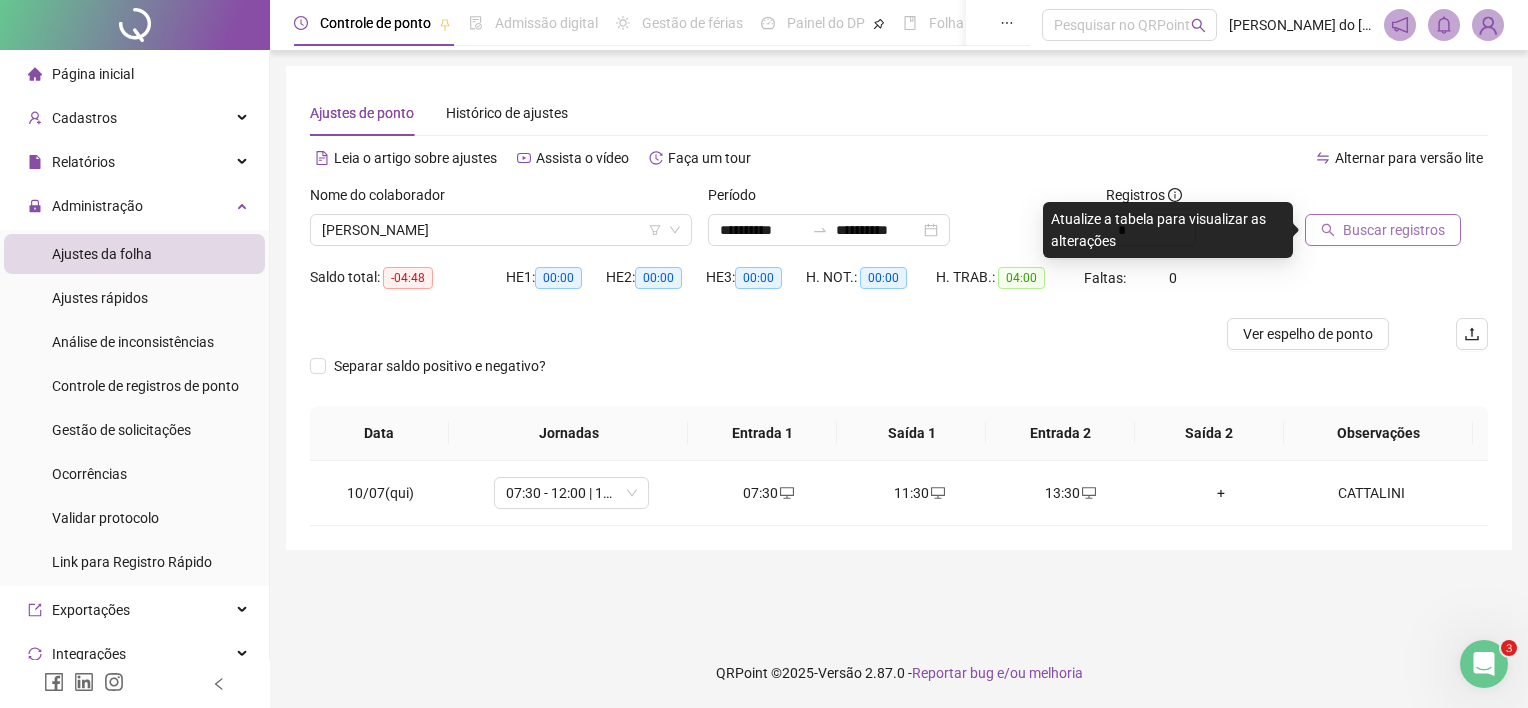 click on "Buscar registros" at bounding box center (1394, 230) 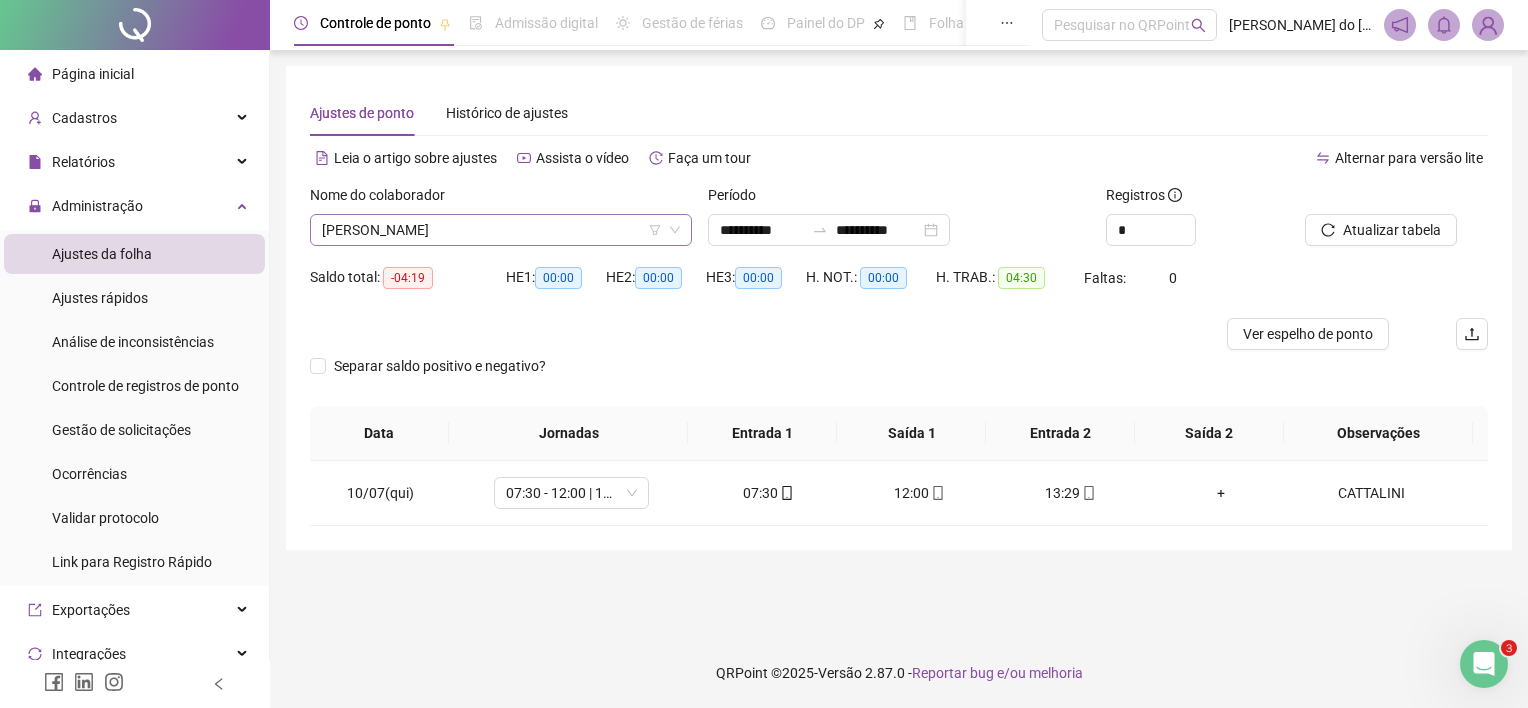 click on "[PERSON_NAME]" at bounding box center (501, 230) 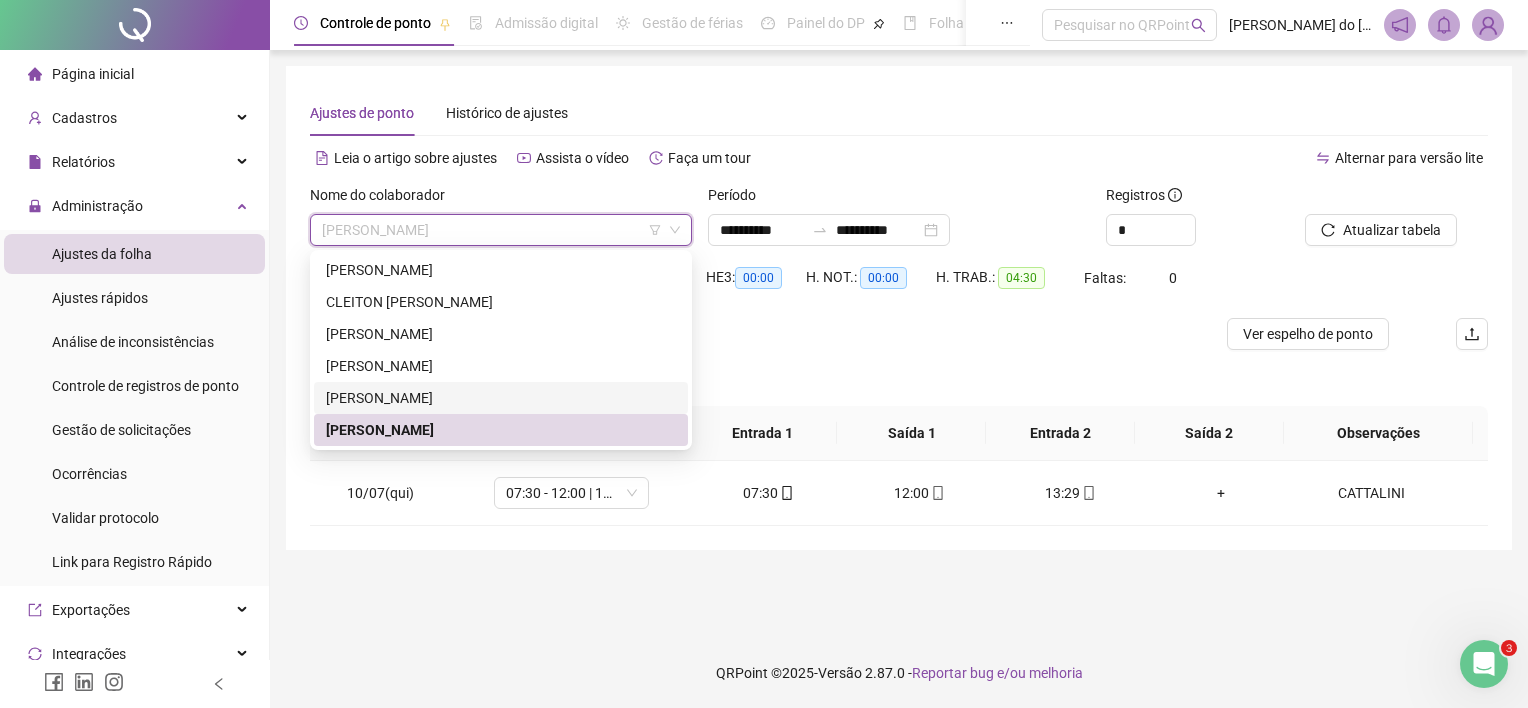click on "[PERSON_NAME]" at bounding box center (501, 398) 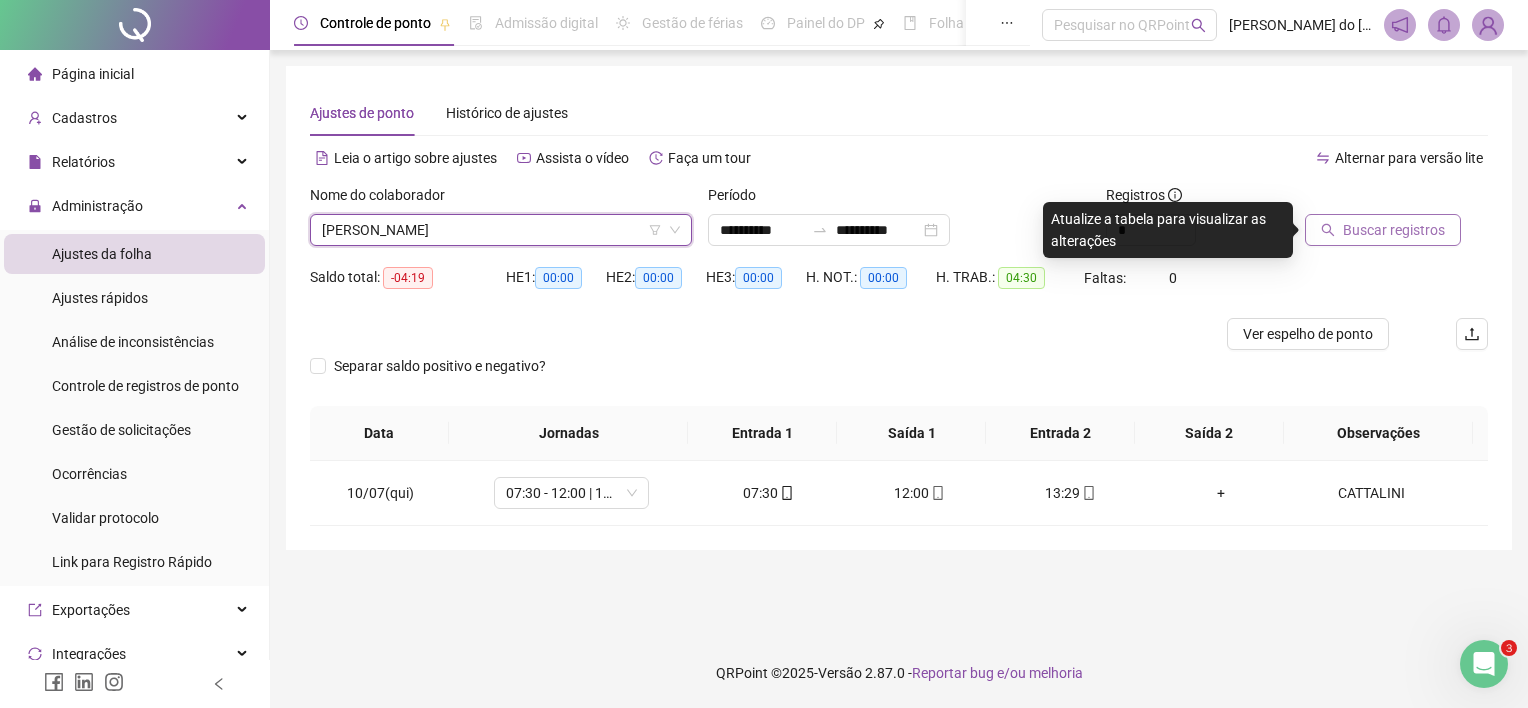 click on "Buscar registros" at bounding box center [1394, 230] 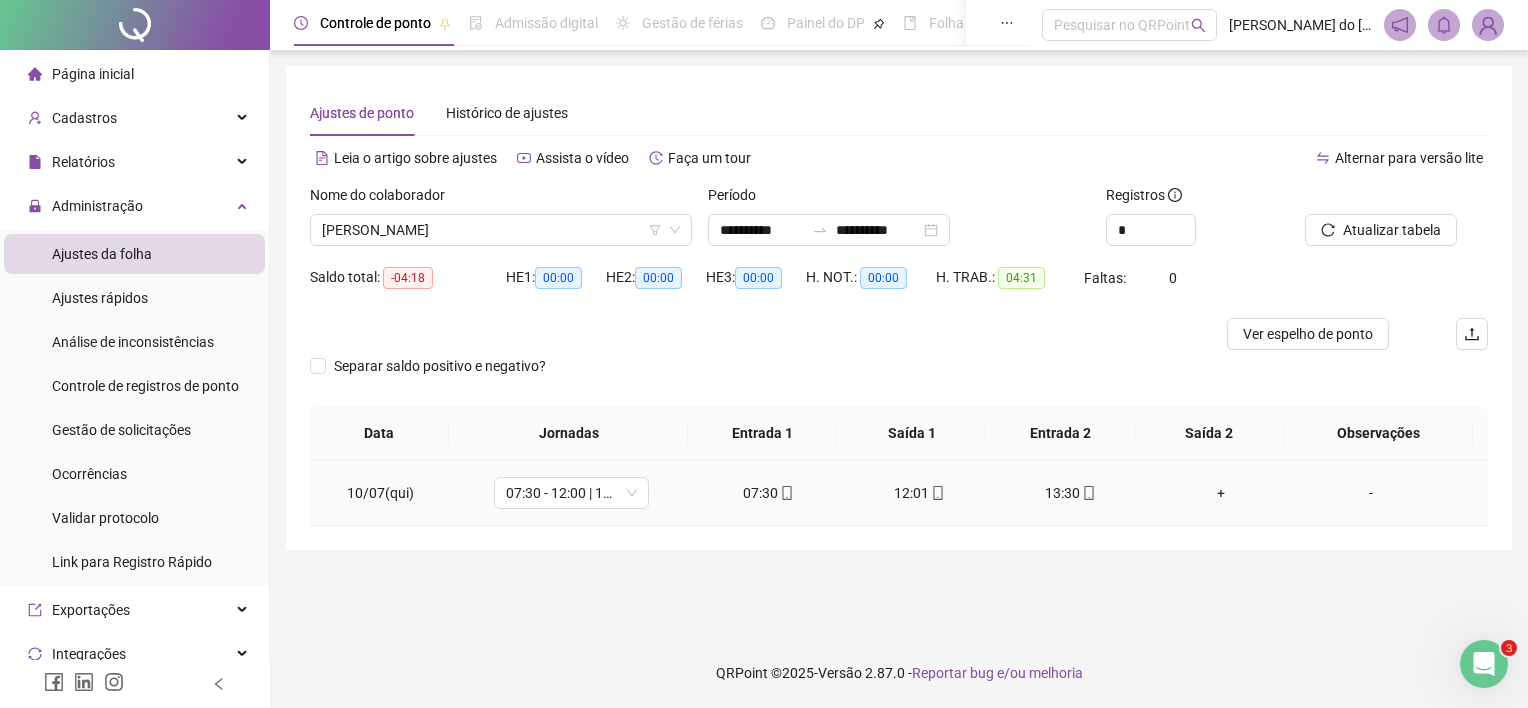 drag, startPoint x: 1363, startPoint y: 493, endPoint x: 916, endPoint y: 420, distance: 452.92163 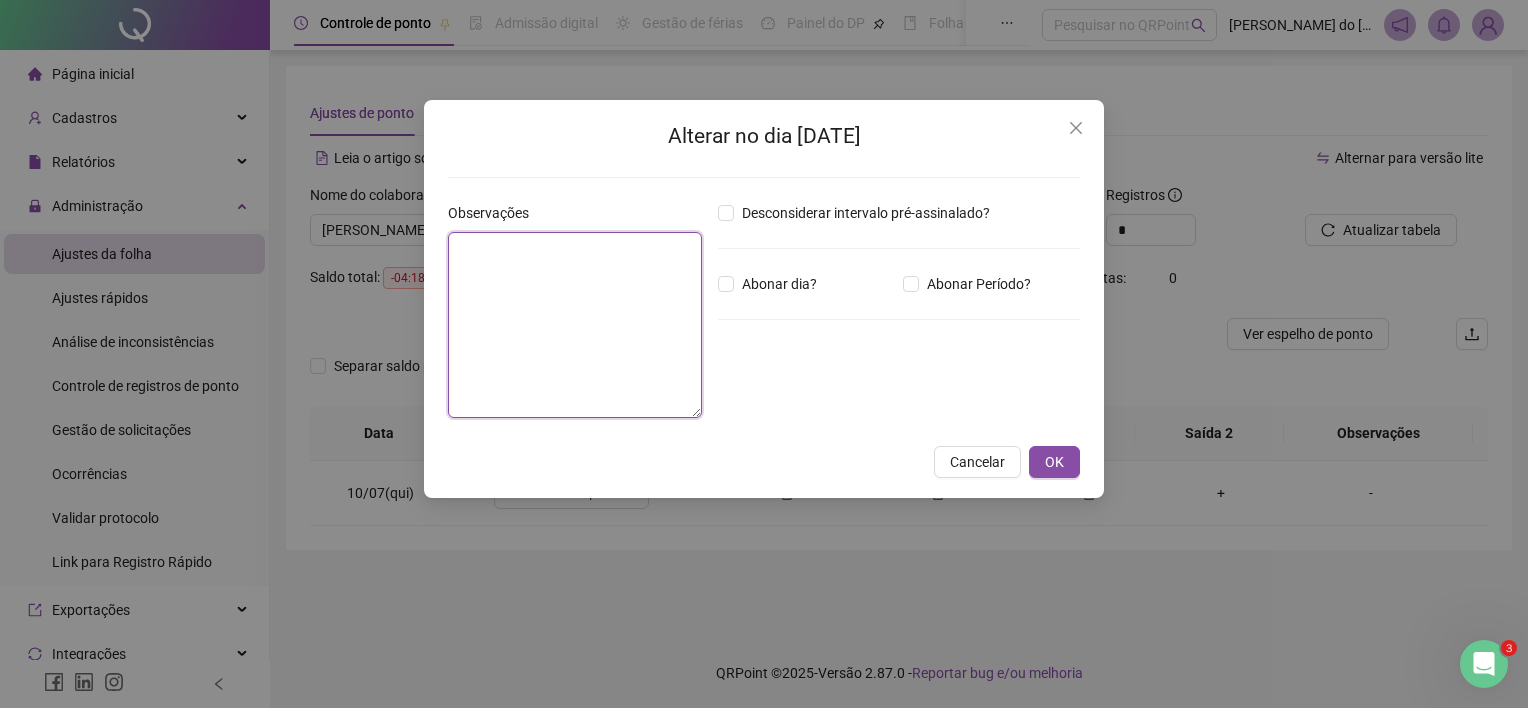 click at bounding box center [575, 325] 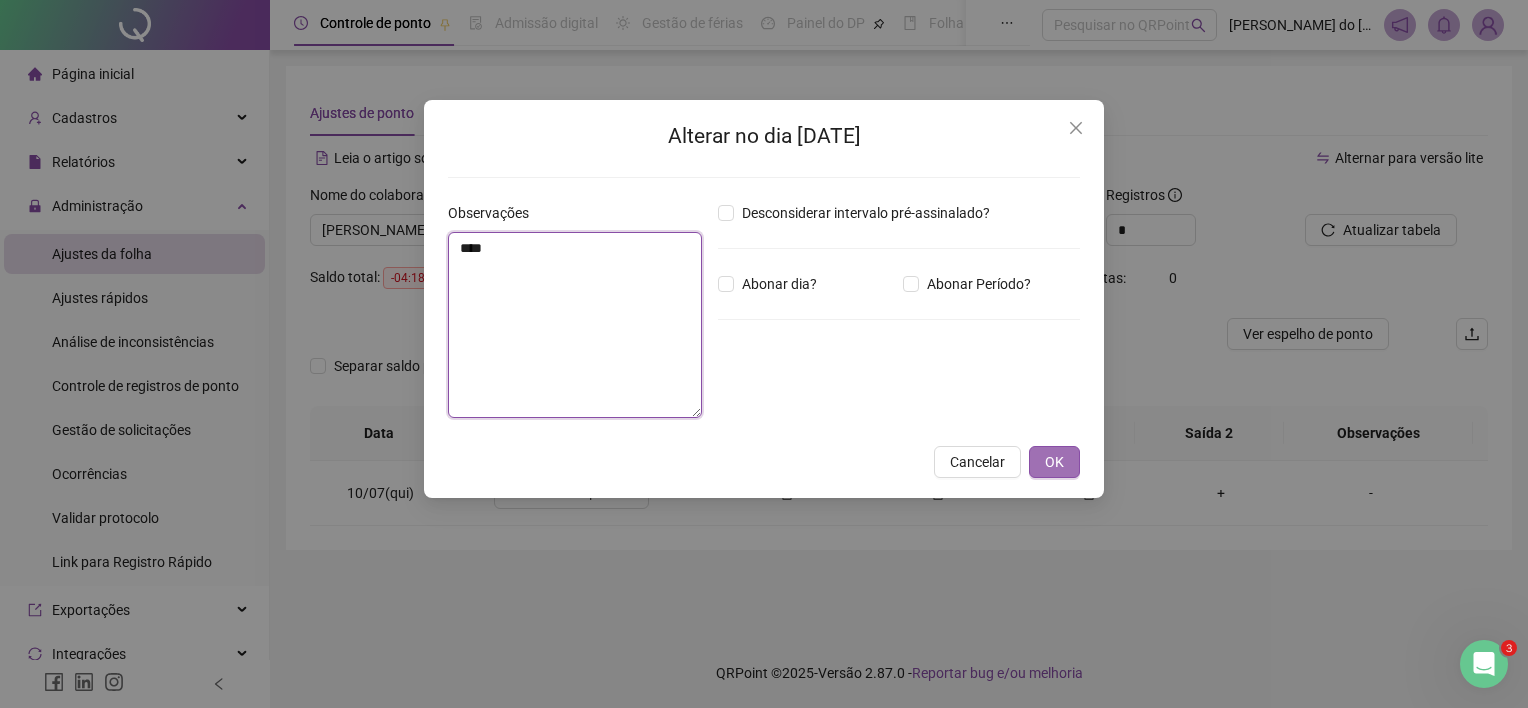 type on "****" 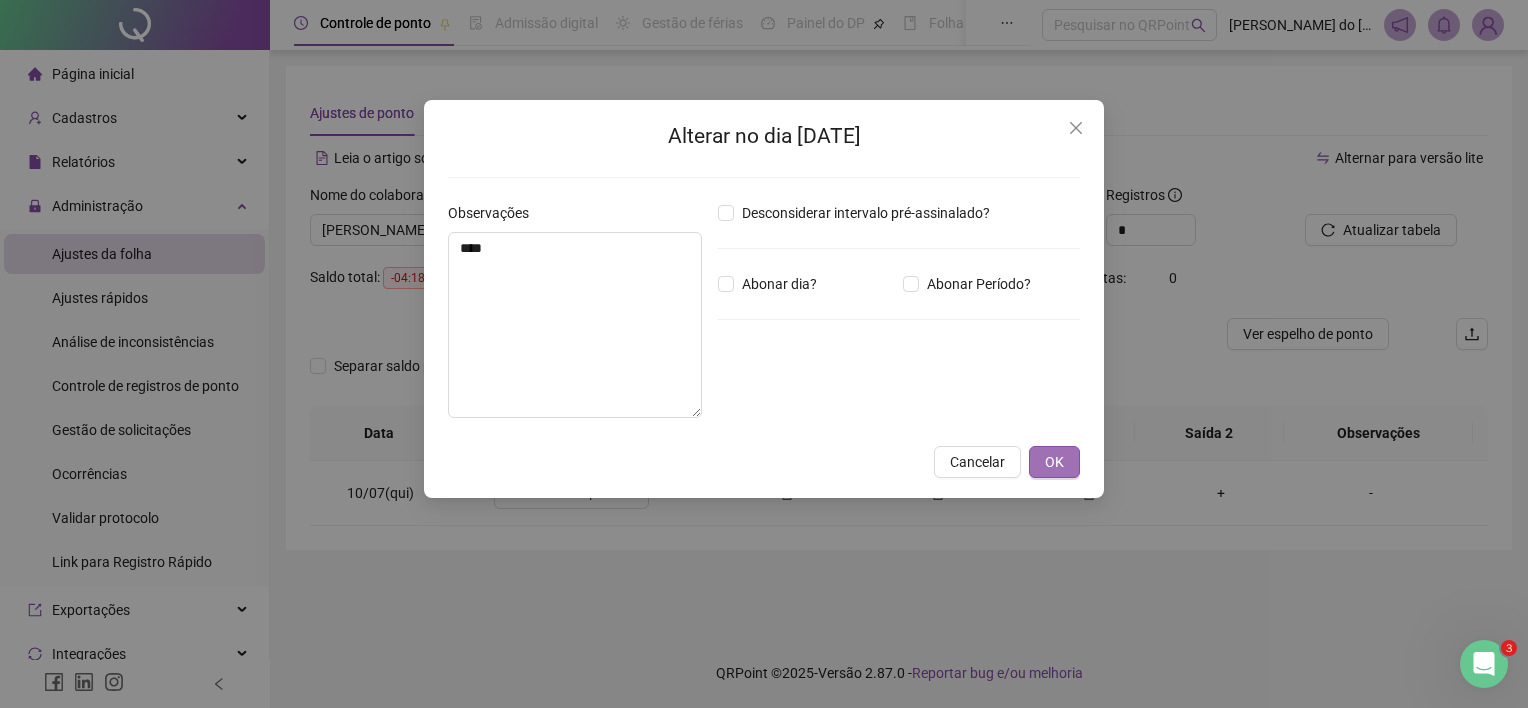 click on "OK" at bounding box center [1054, 462] 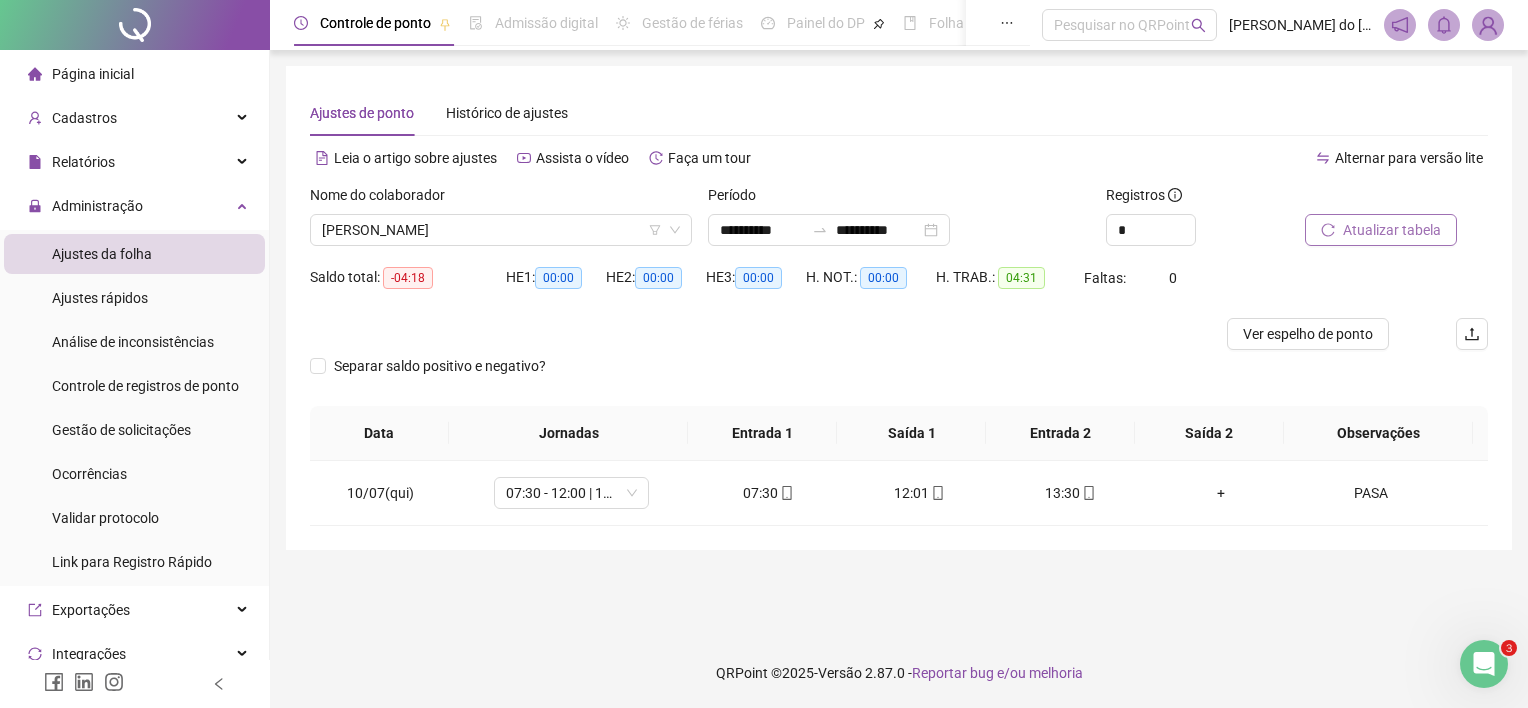 click on "Atualizar tabela" at bounding box center (1392, 230) 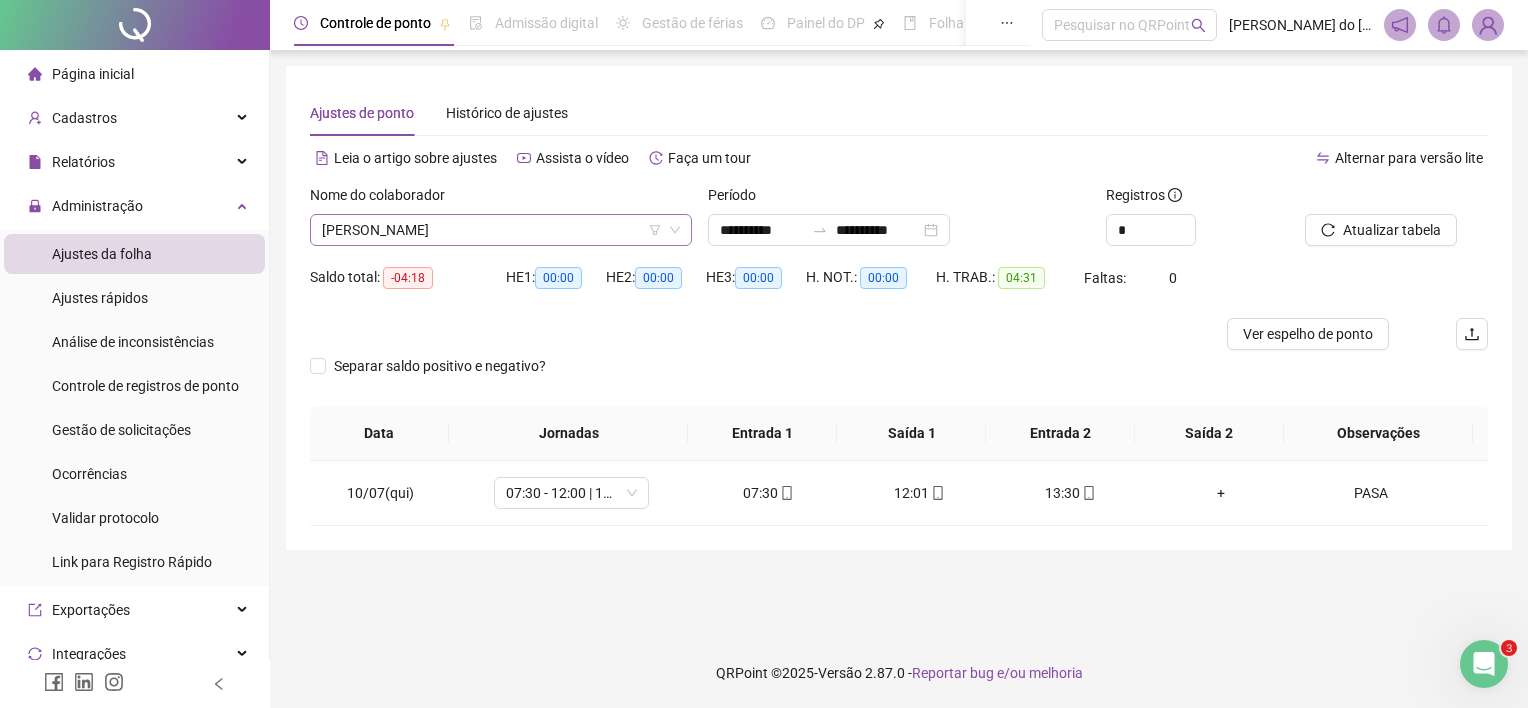 click on "[PERSON_NAME]" at bounding box center (501, 230) 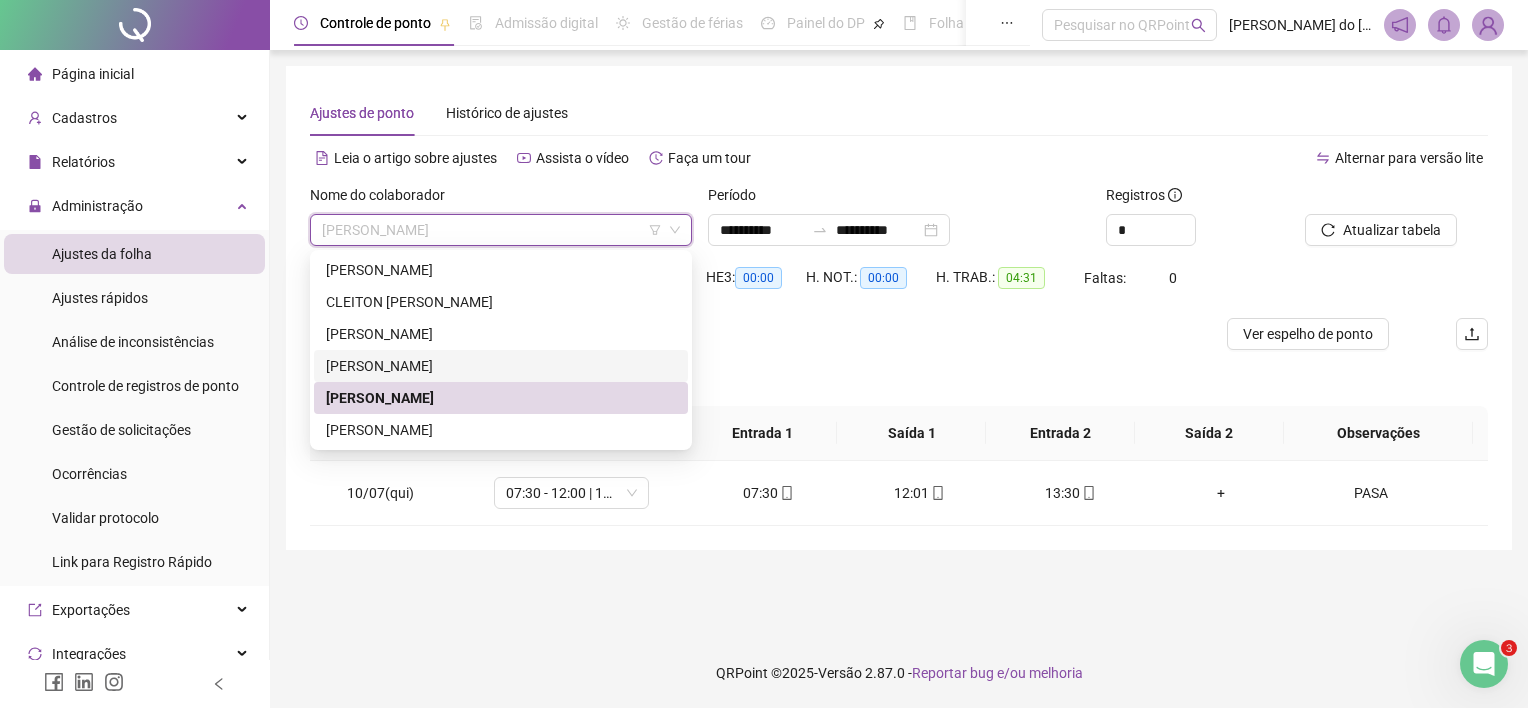 click on "[PERSON_NAME]" at bounding box center (501, 366) 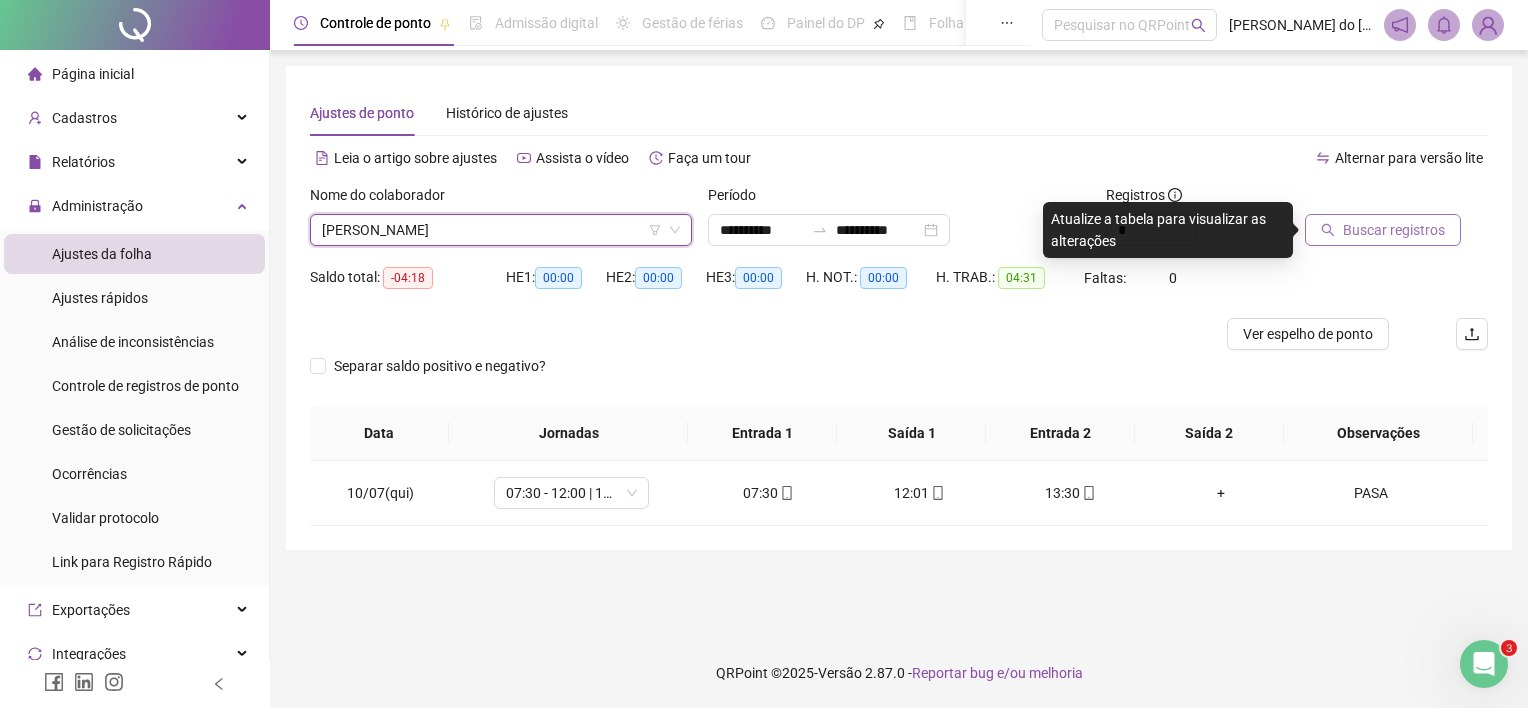 click on "Buscar registros" at bounding box center (1394, 230) 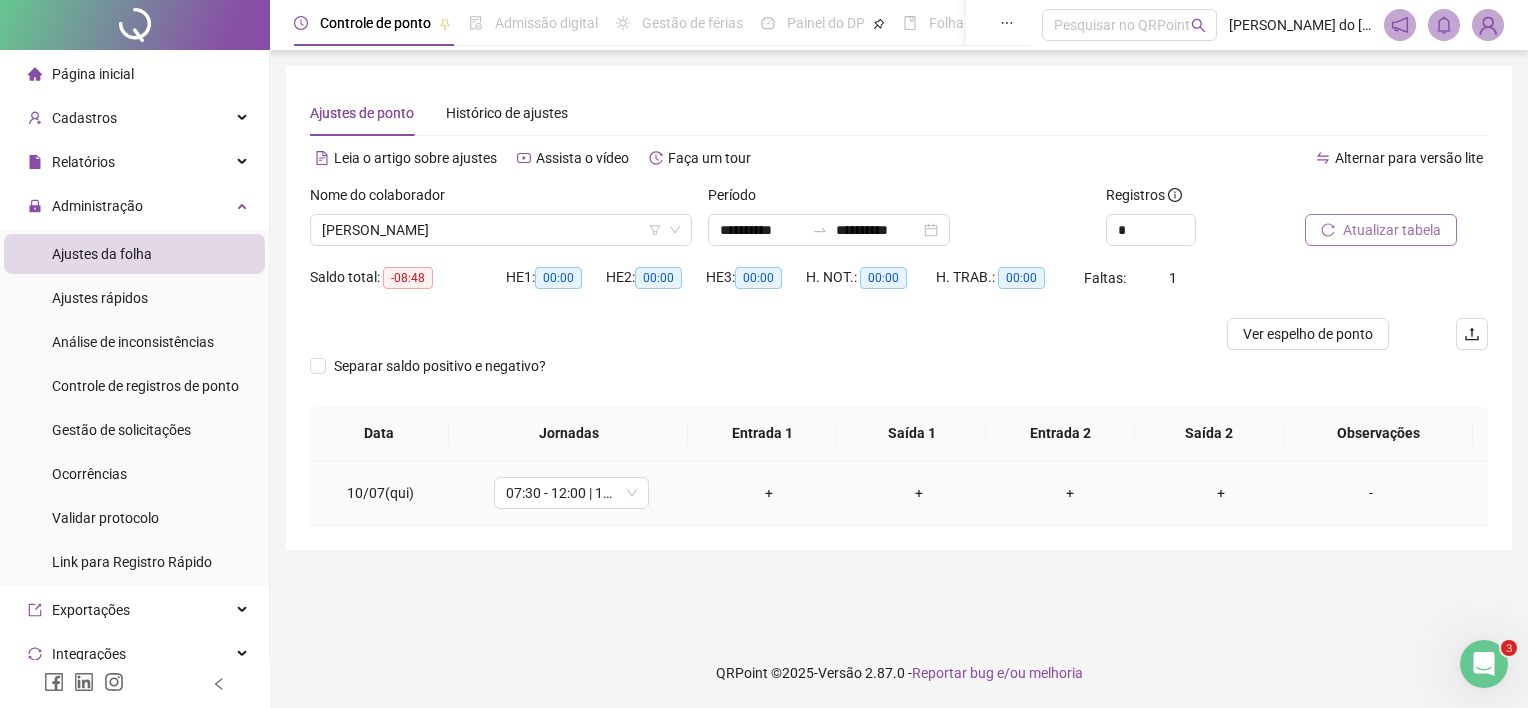 click on "+" at bounding box center (768, 493) 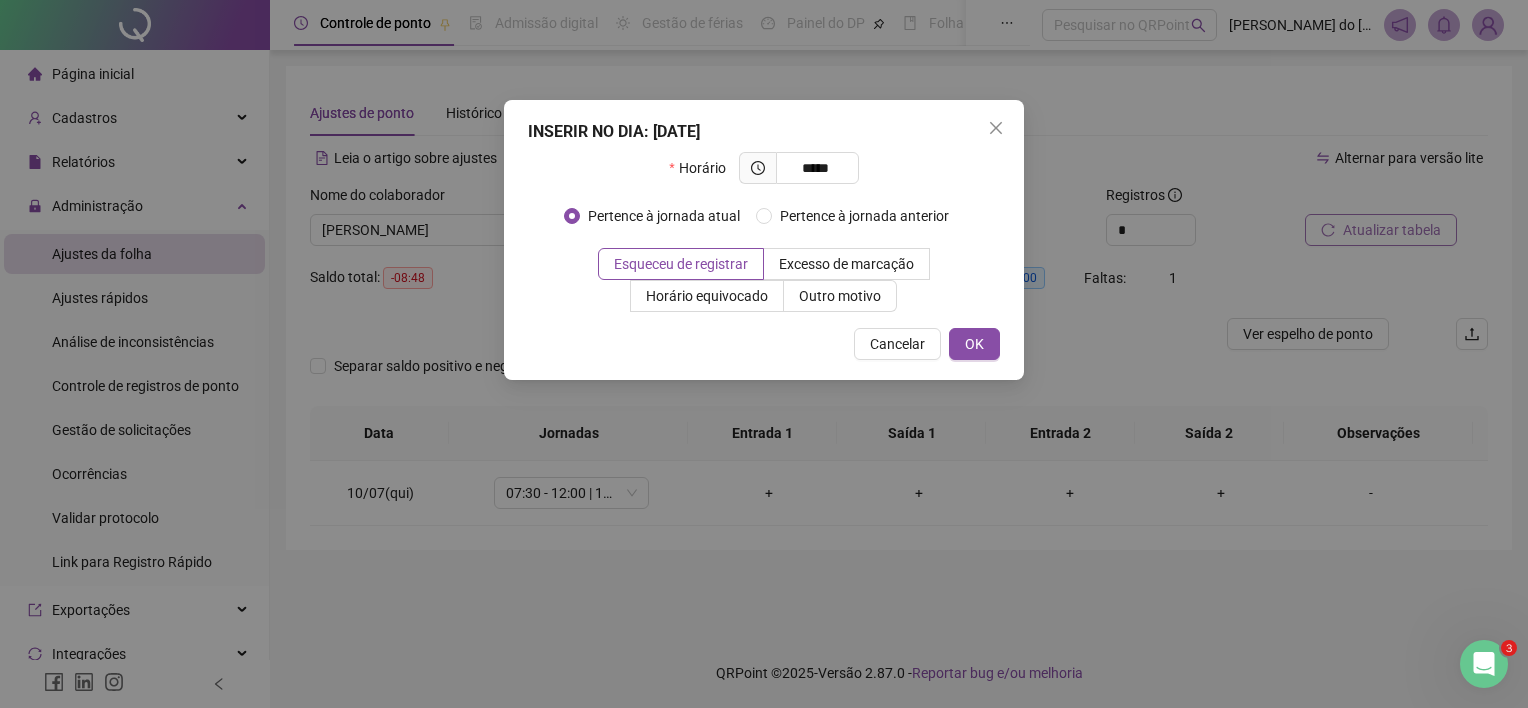 type on "*****" 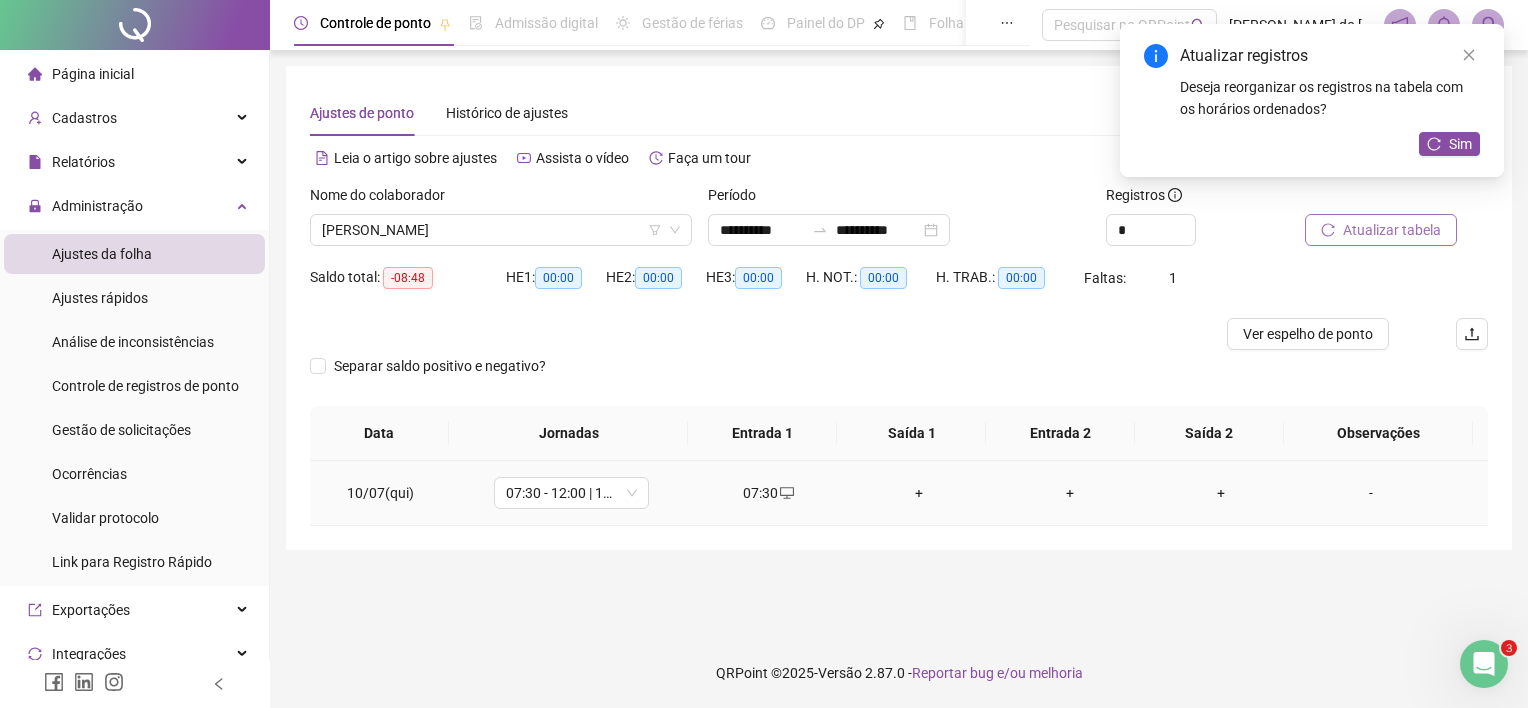 click on "+" at bounding box center (919, 493) 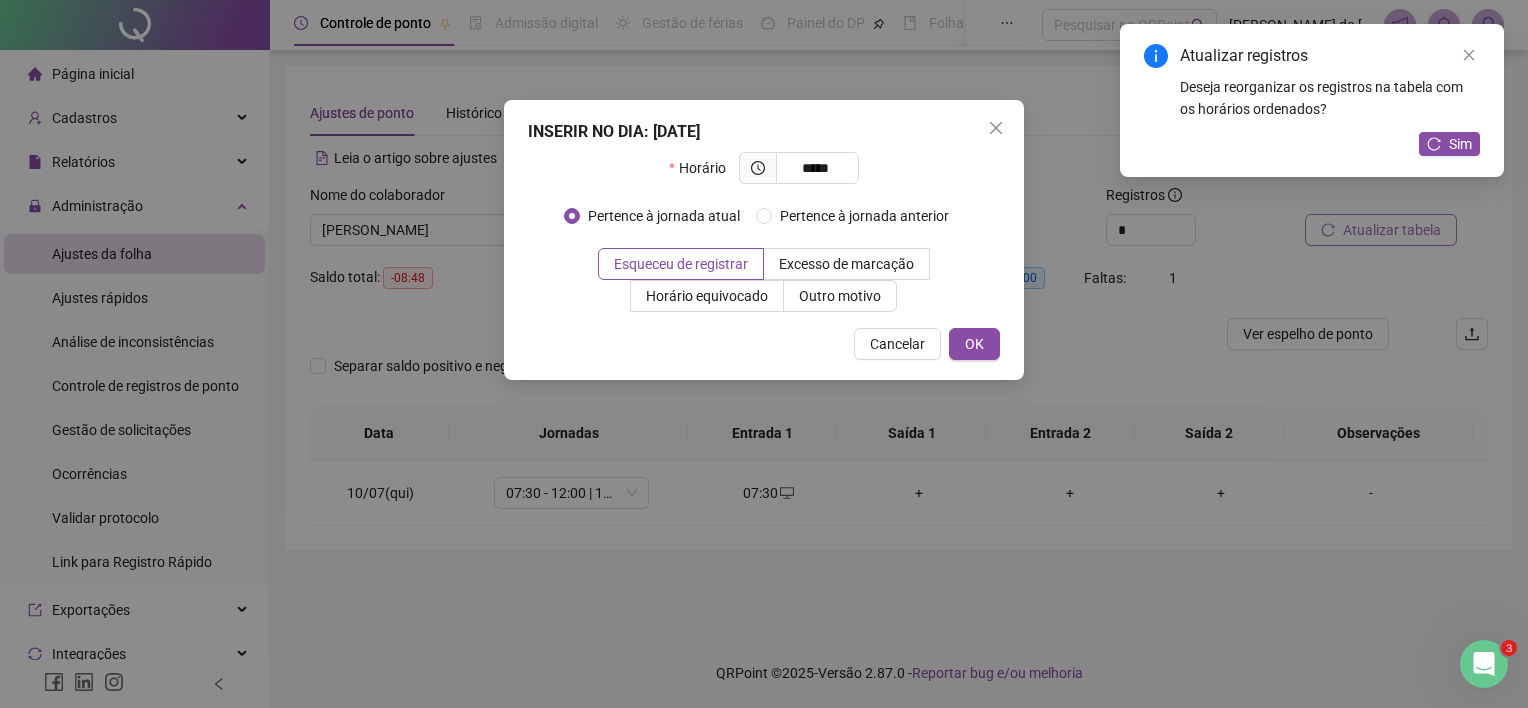 type on "*****" 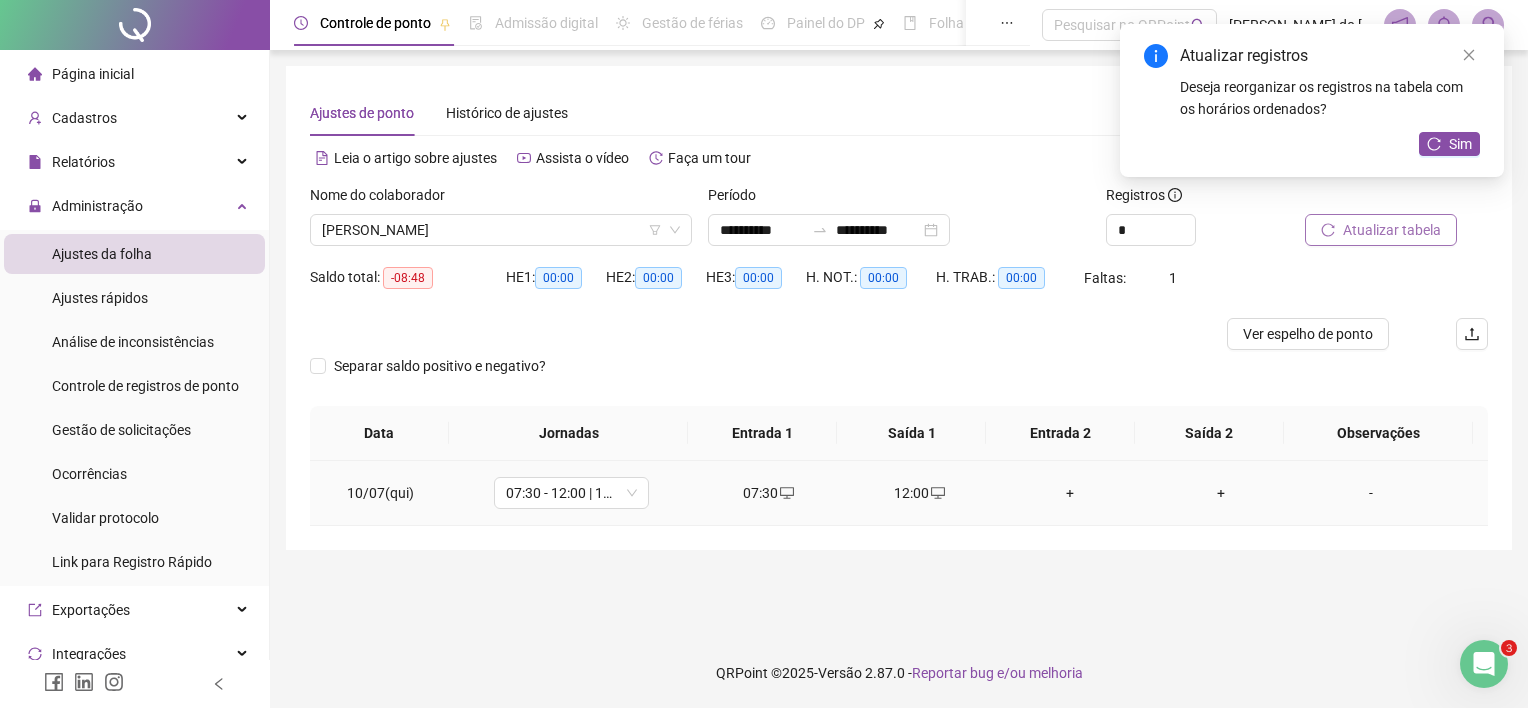 click on "+" at bounding box center (1070, 493) 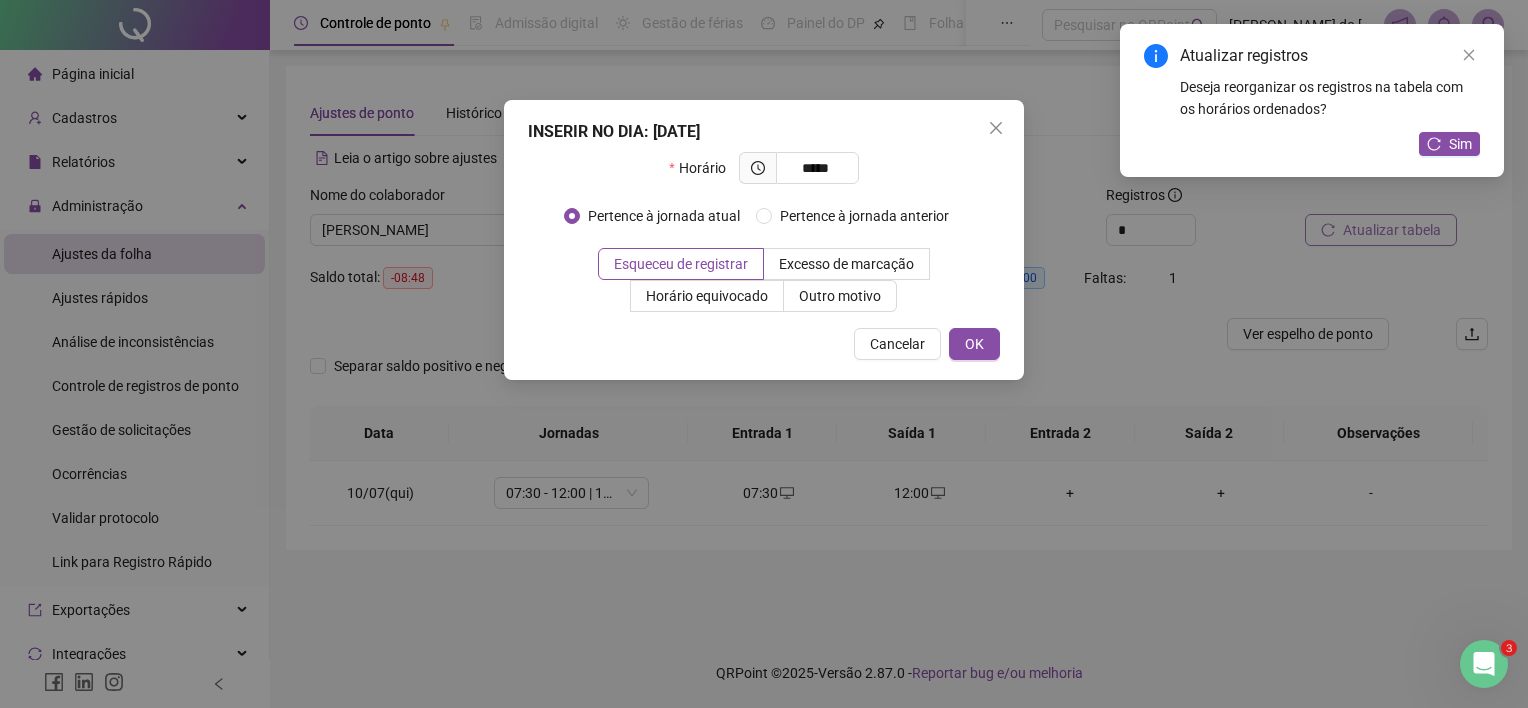 type on "*****" 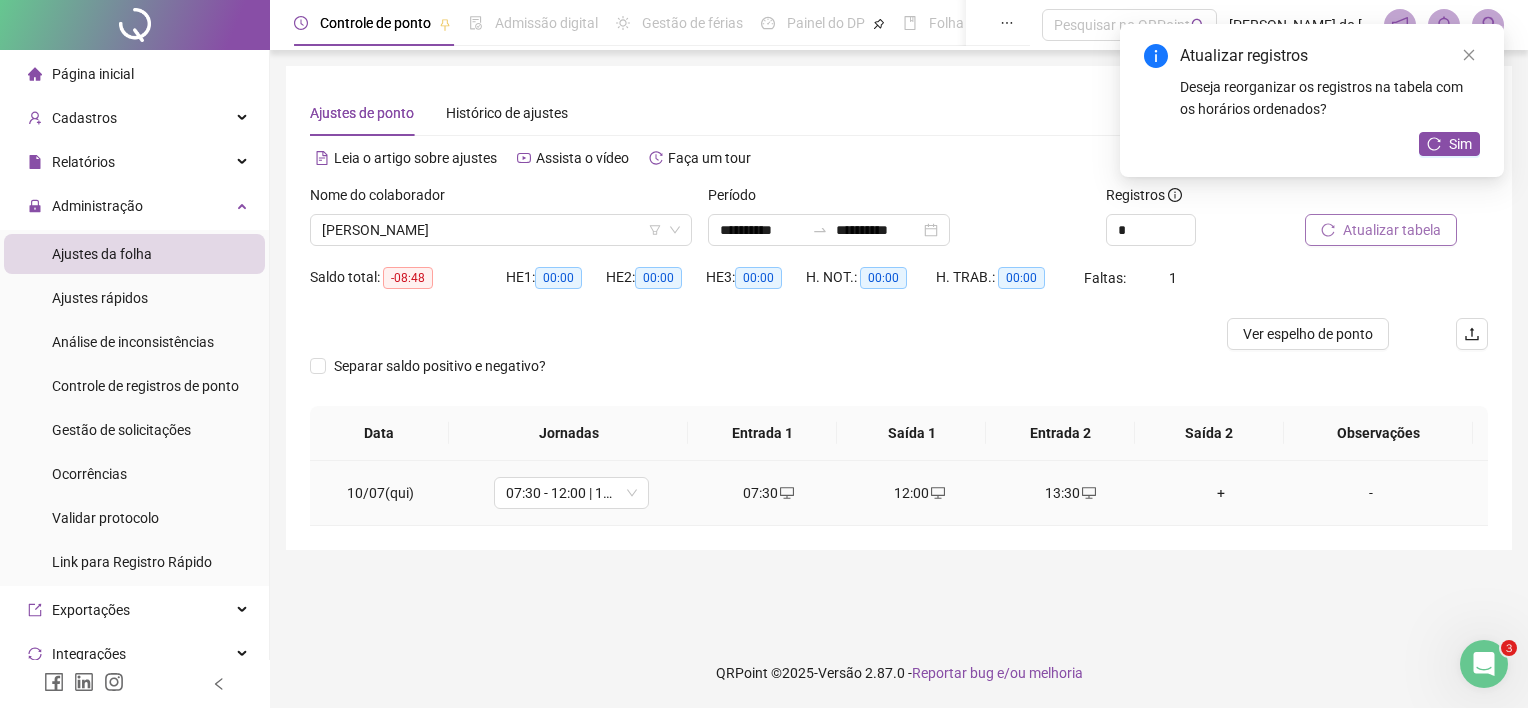 click on "-" at bounding box center (1371, 493) 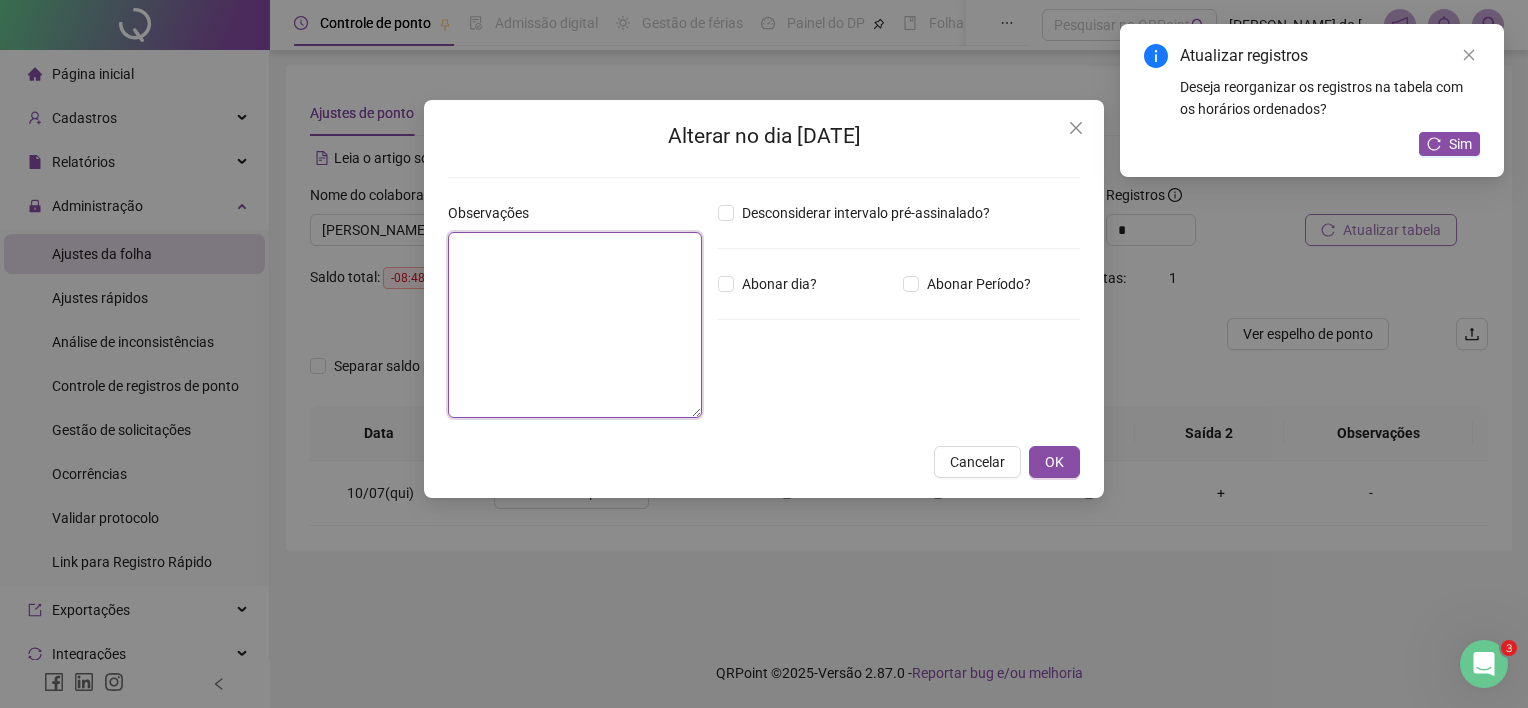 click at bounding box center [575, 325] 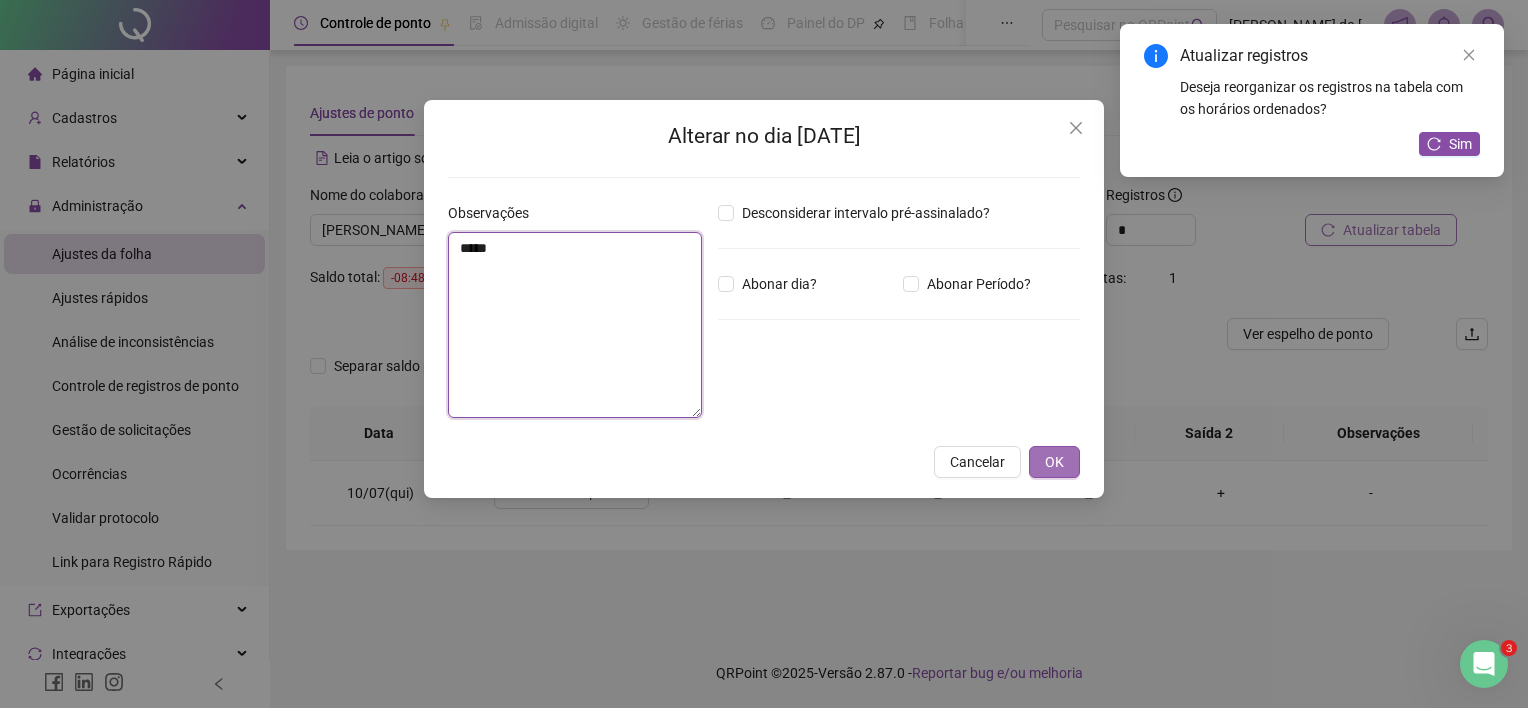 type on "****" 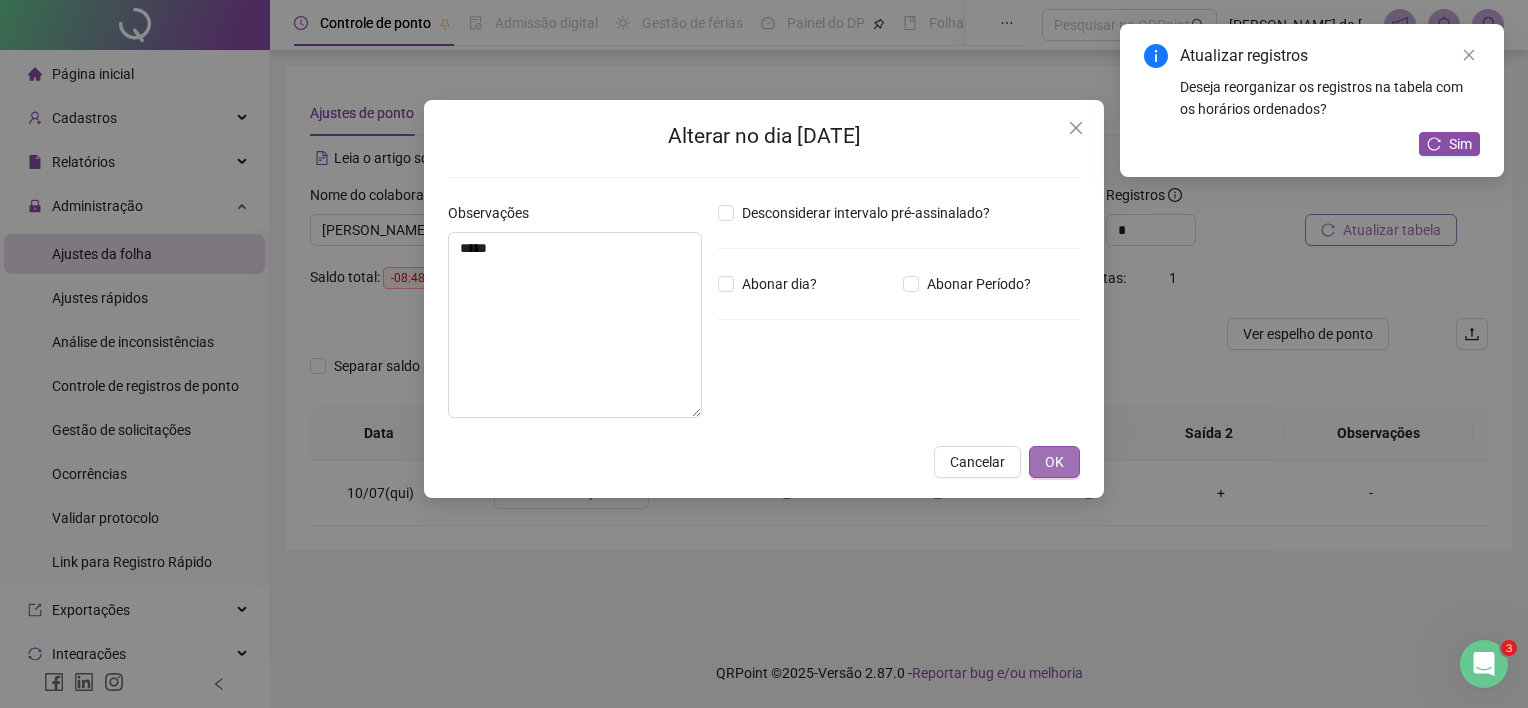 click on "OK" at bounding box center (1054, 462) 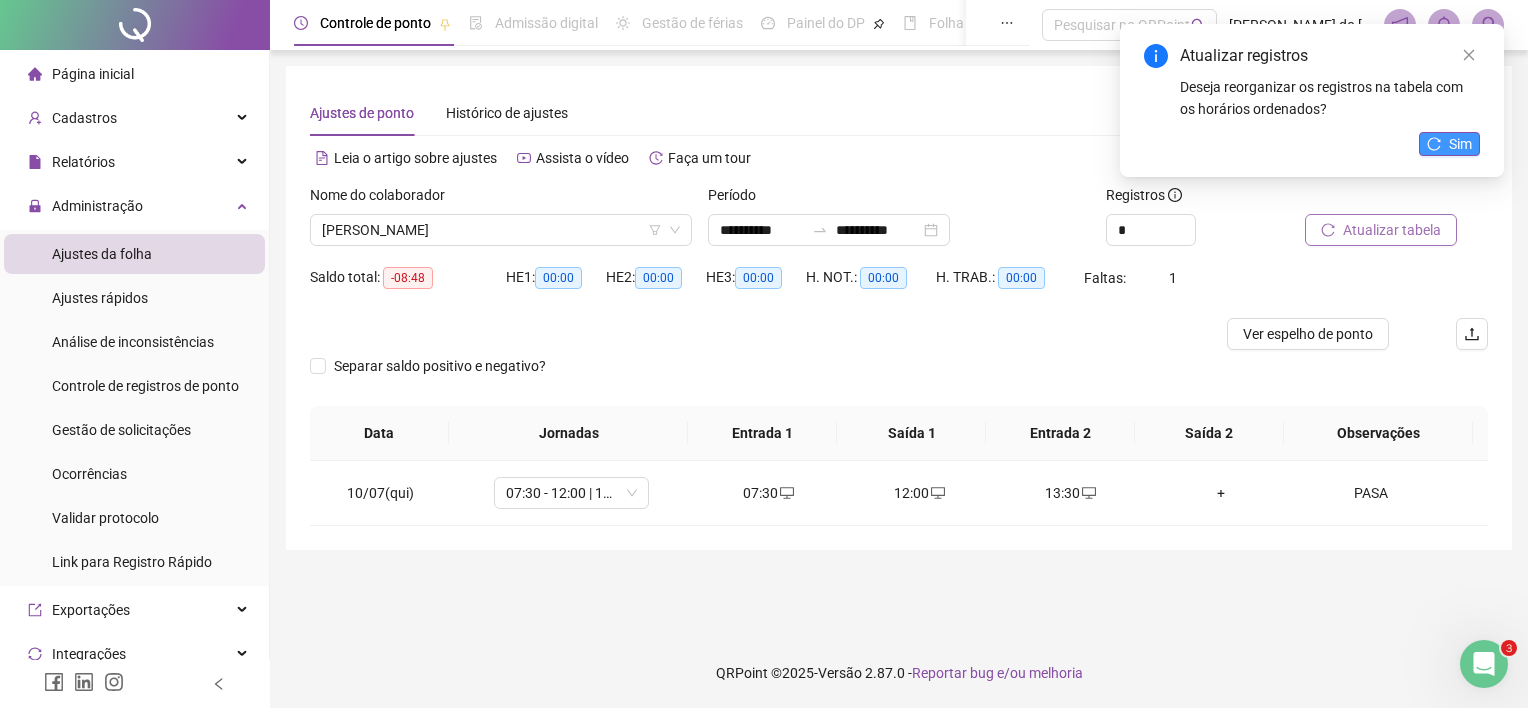 click on "Sim" at bounding box center (1449, 144) 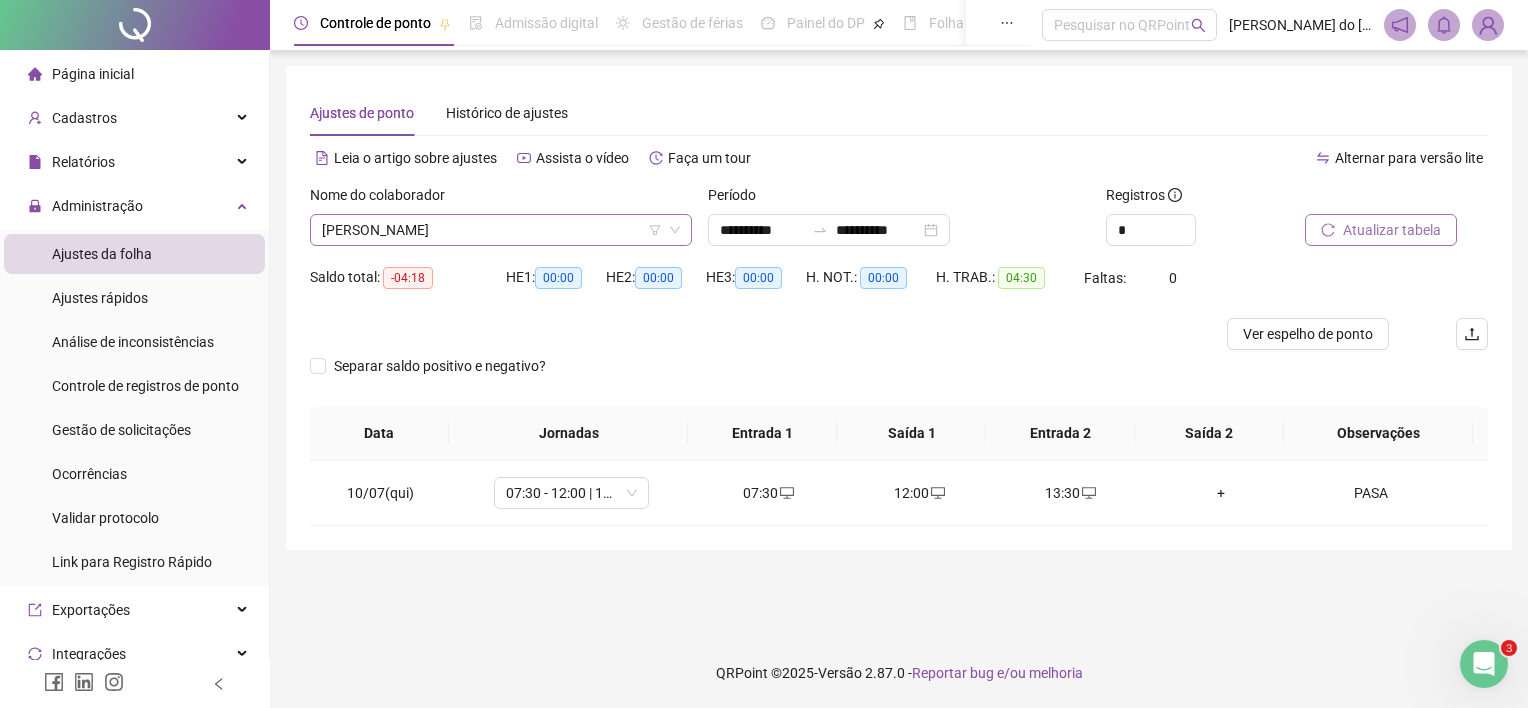click on "[PERSON_NAME]" at bounding box center (501, 230) 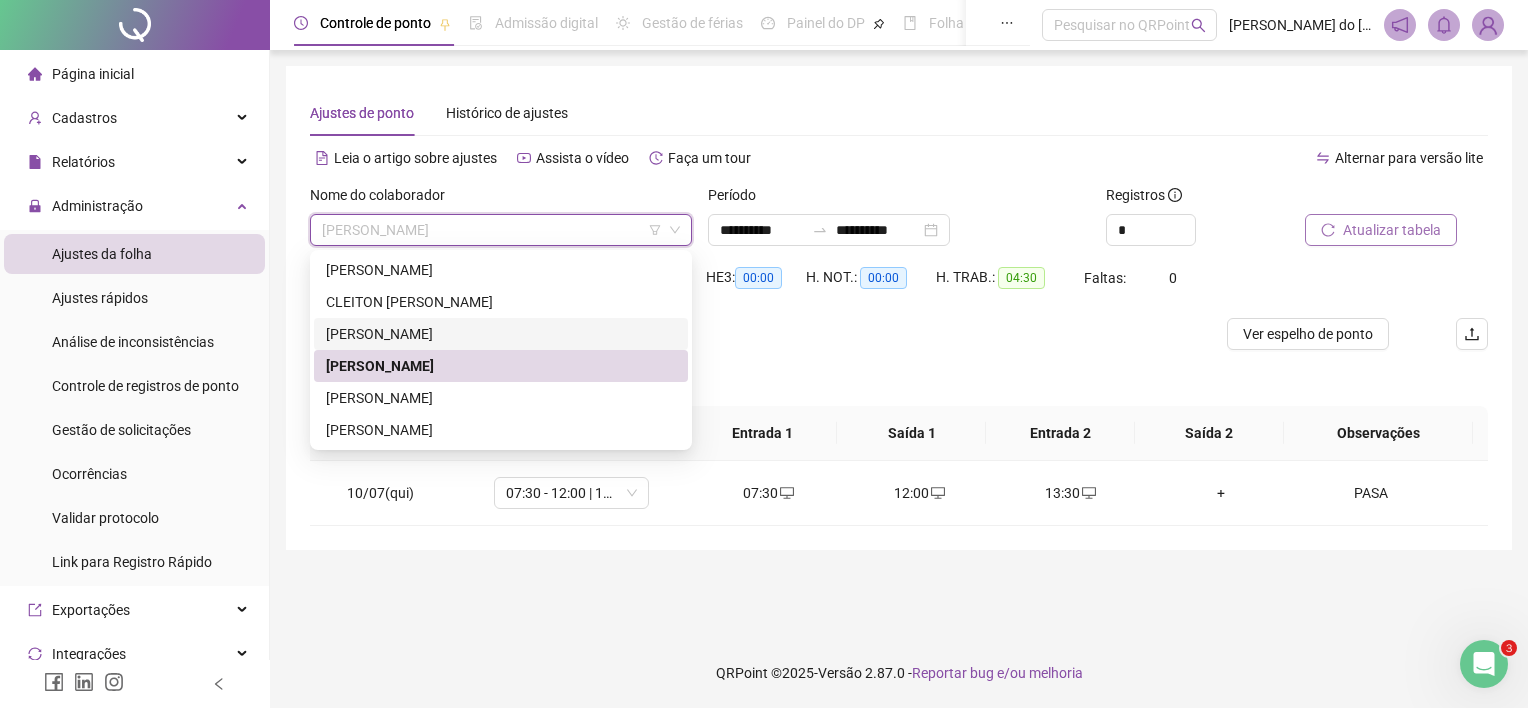 click on "[PERSON_NAME]" at bounding box center (501, 334) 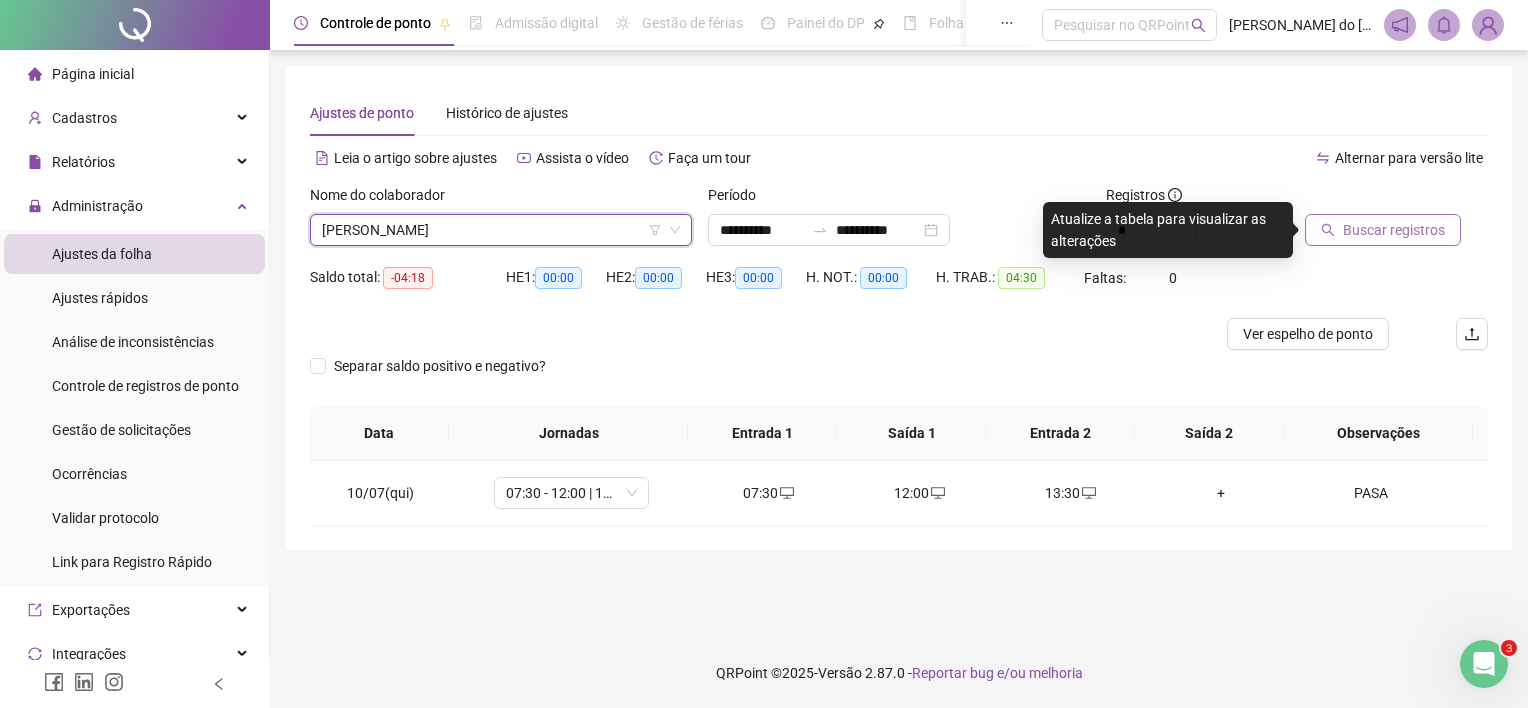 click on "Buscar registros" at bounding box center [1396, 223] 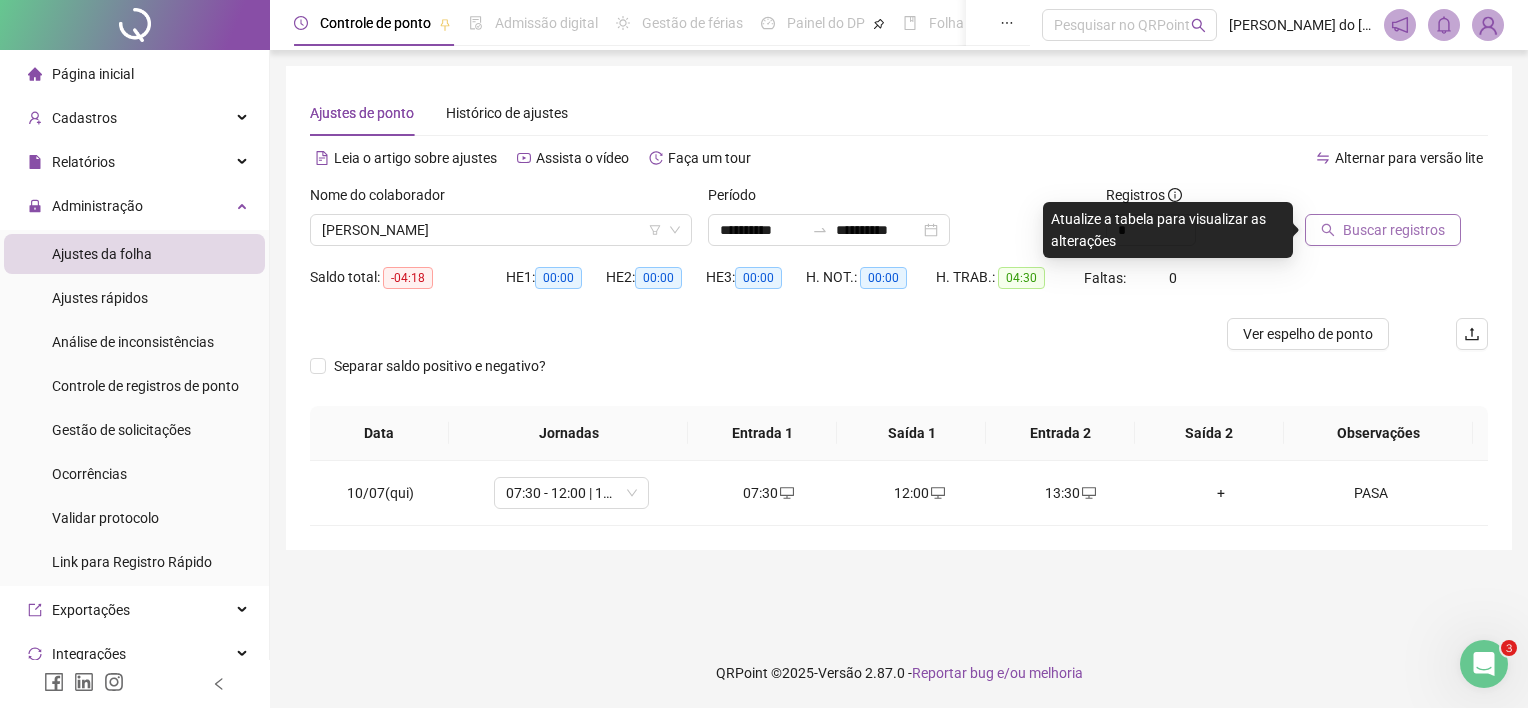 click on "Buscar registros" at bounding box center [1383, 230] 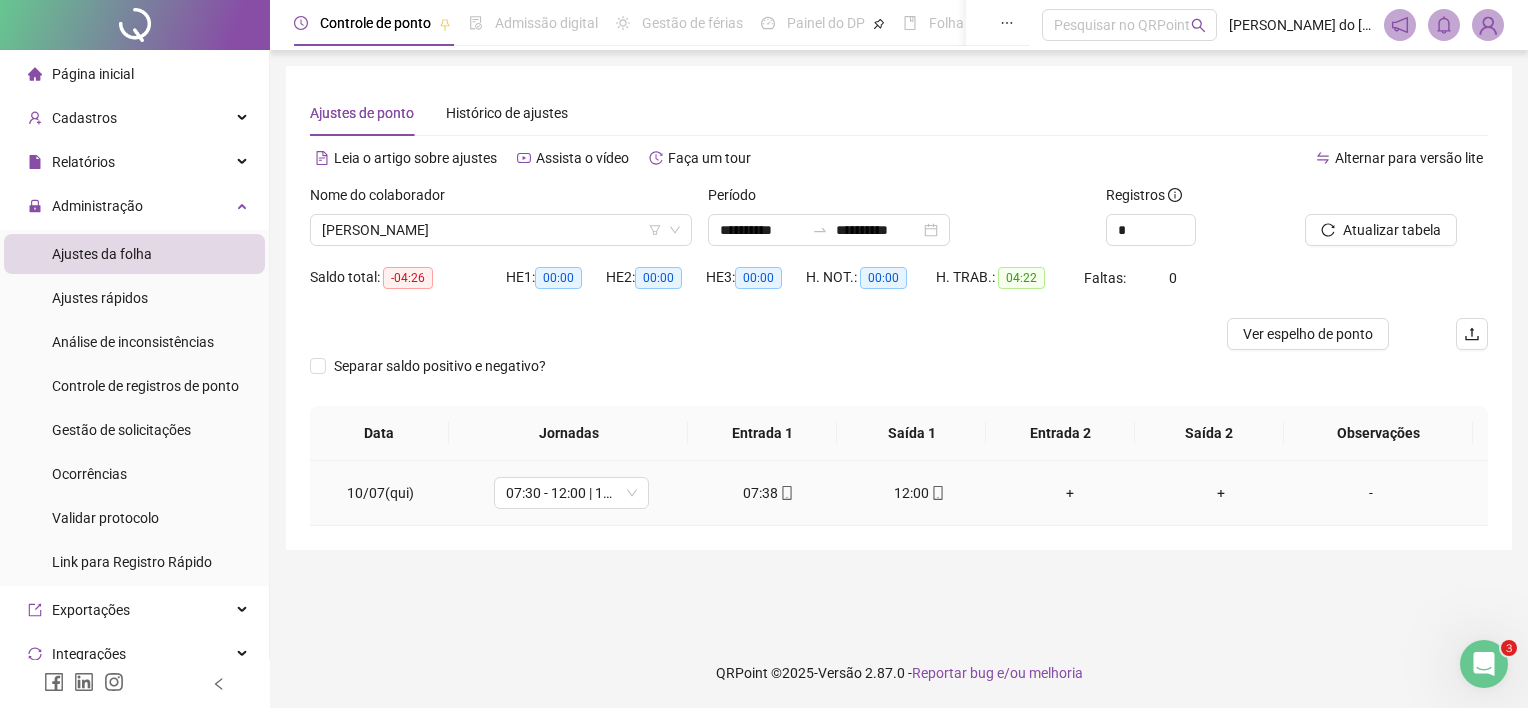 click on "+" at bounding box center [1070, 493] 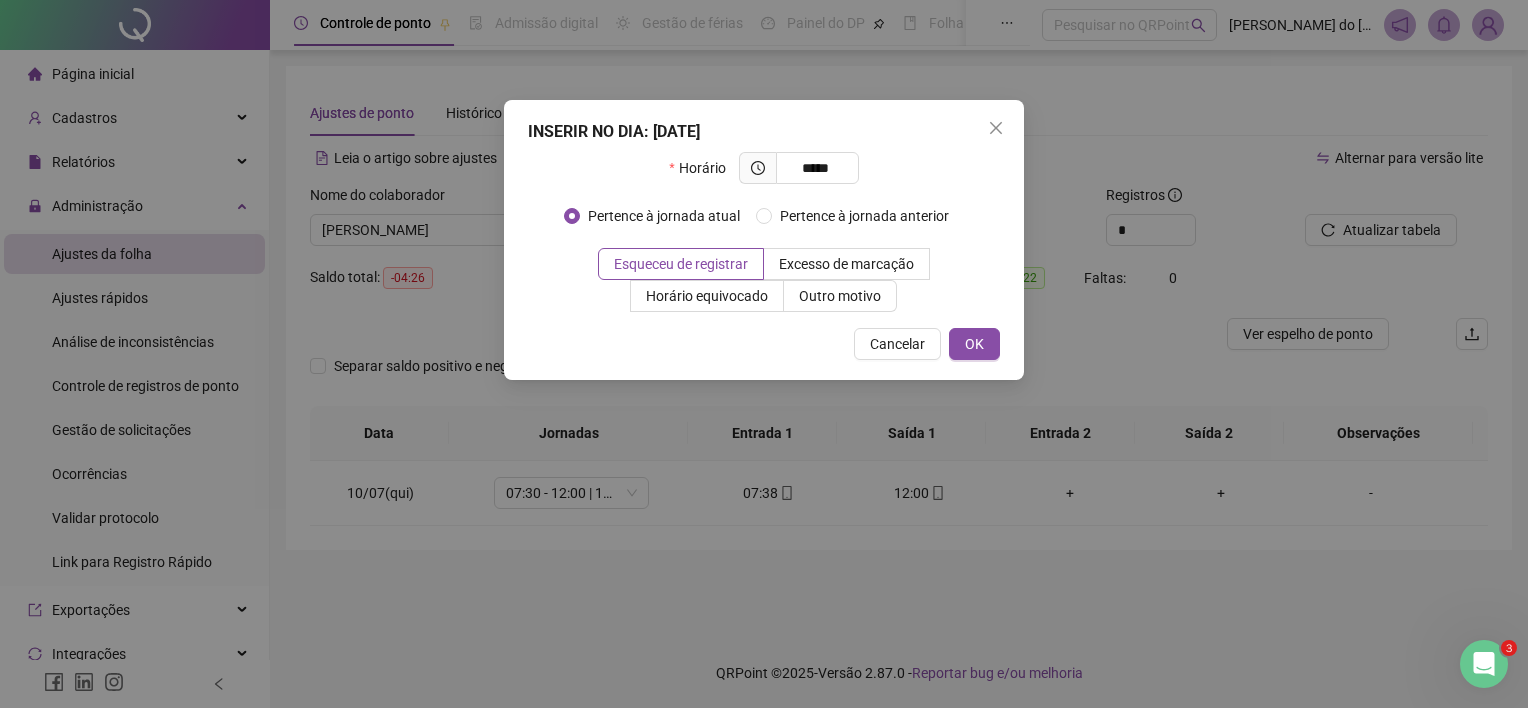 type on "*****" 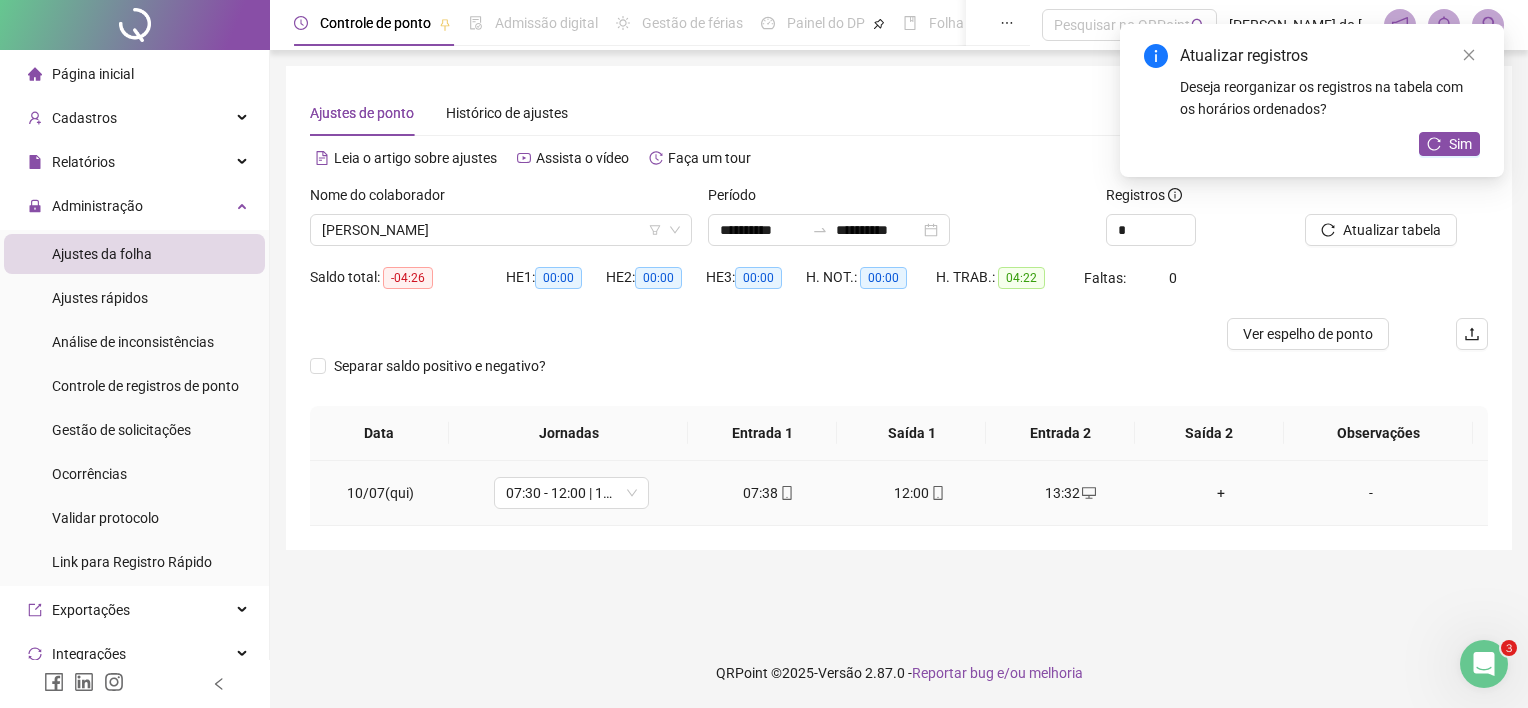 click on "-" at bounding box center (1371, 493) 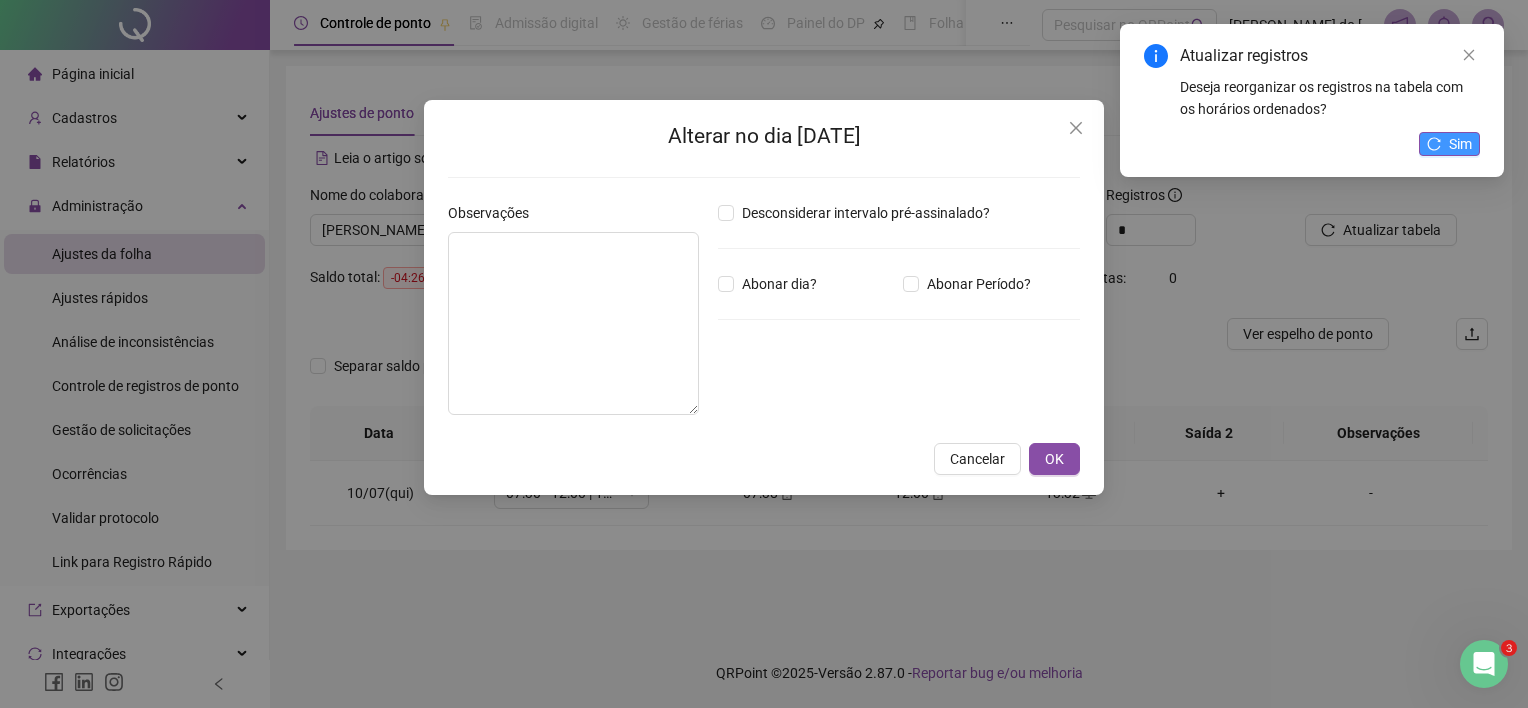 click on "Sim" at bounding box center [1460, 144] 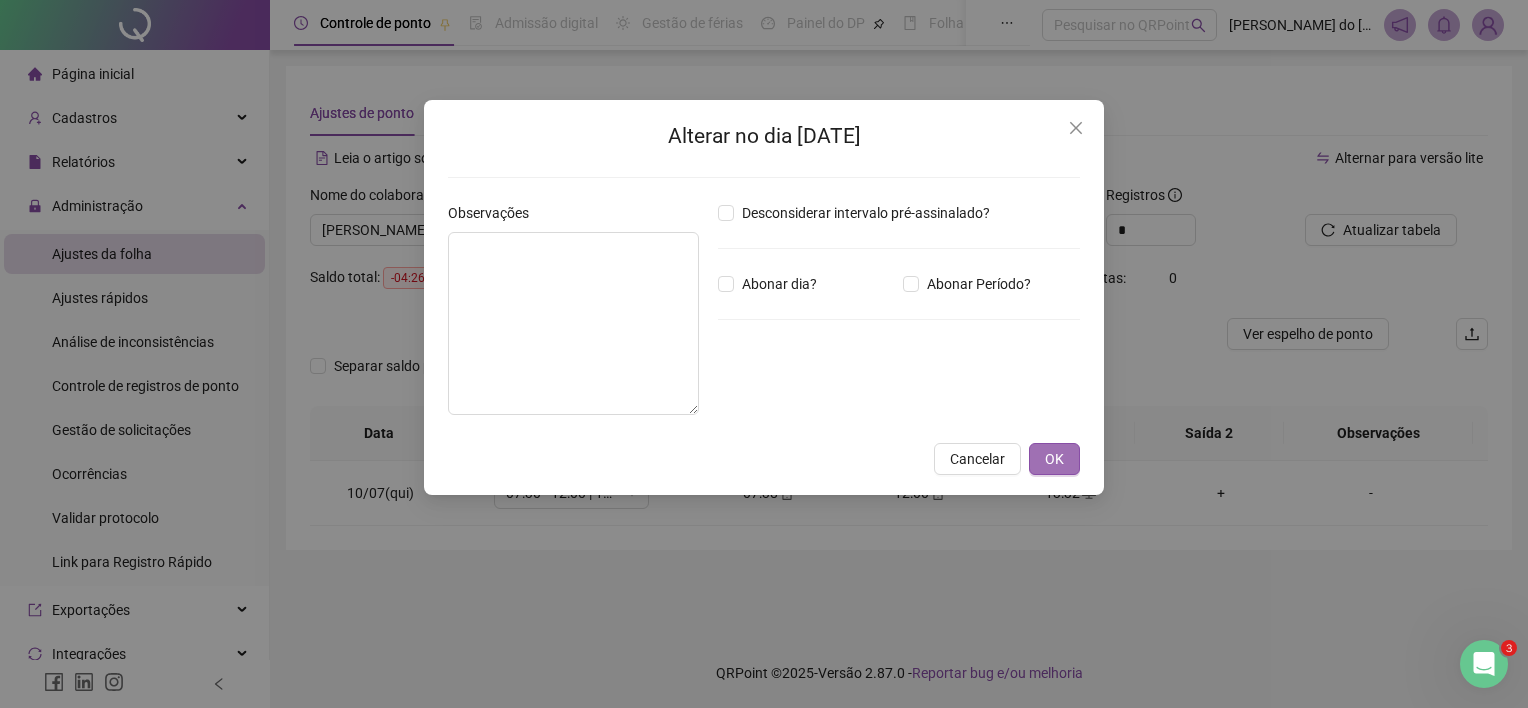 click on "OK" at bounding box center [1054, 459] 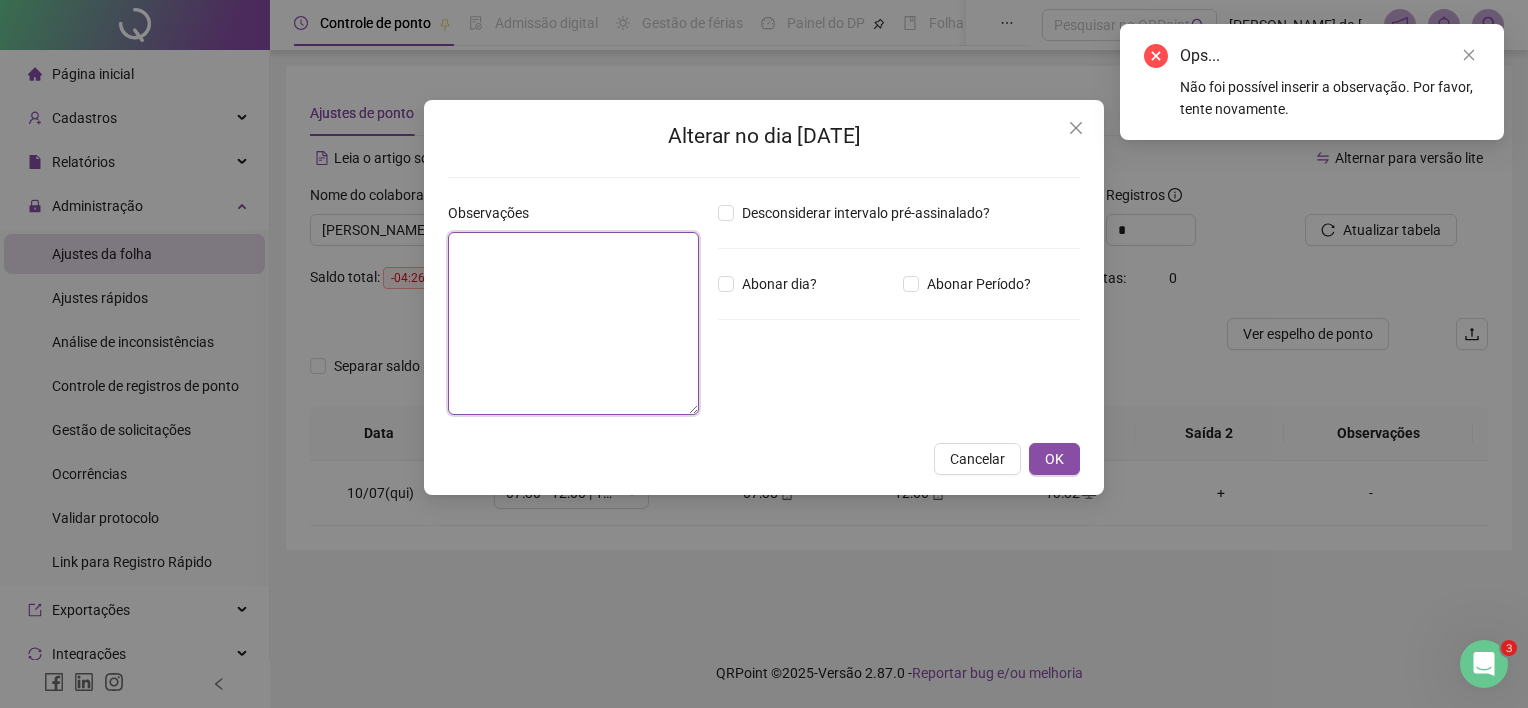 click at bounding box center (573, 323) 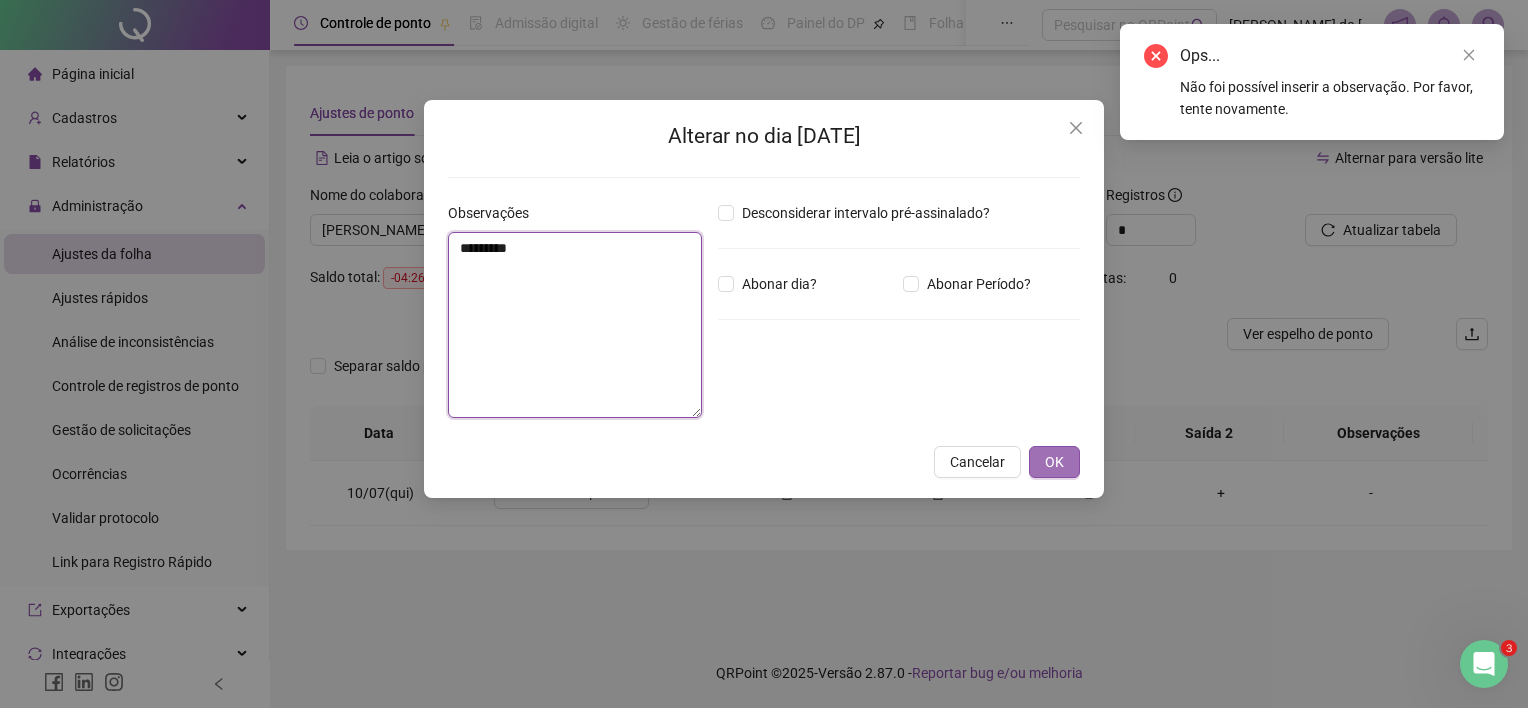 type on "*********" 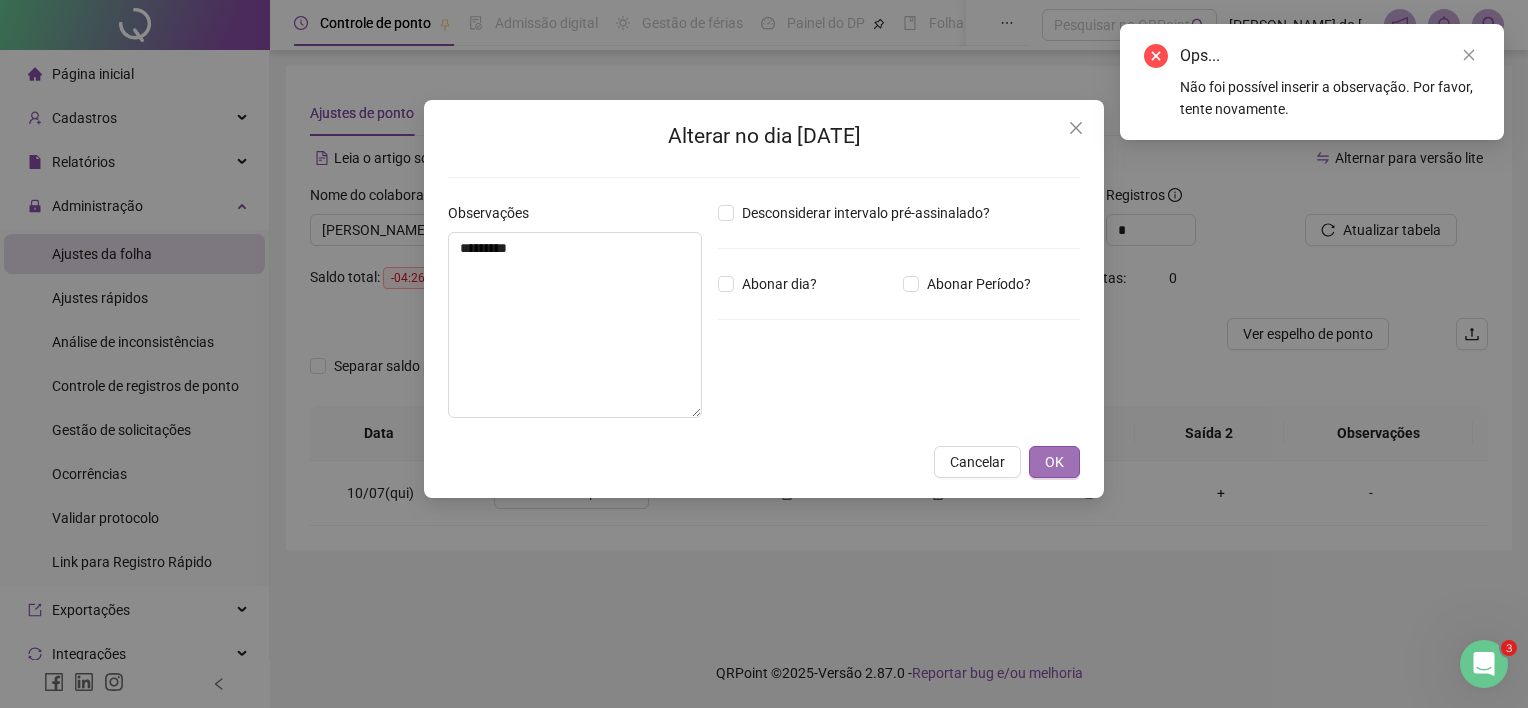 click on "OK" at bounding box center [1054, 462] 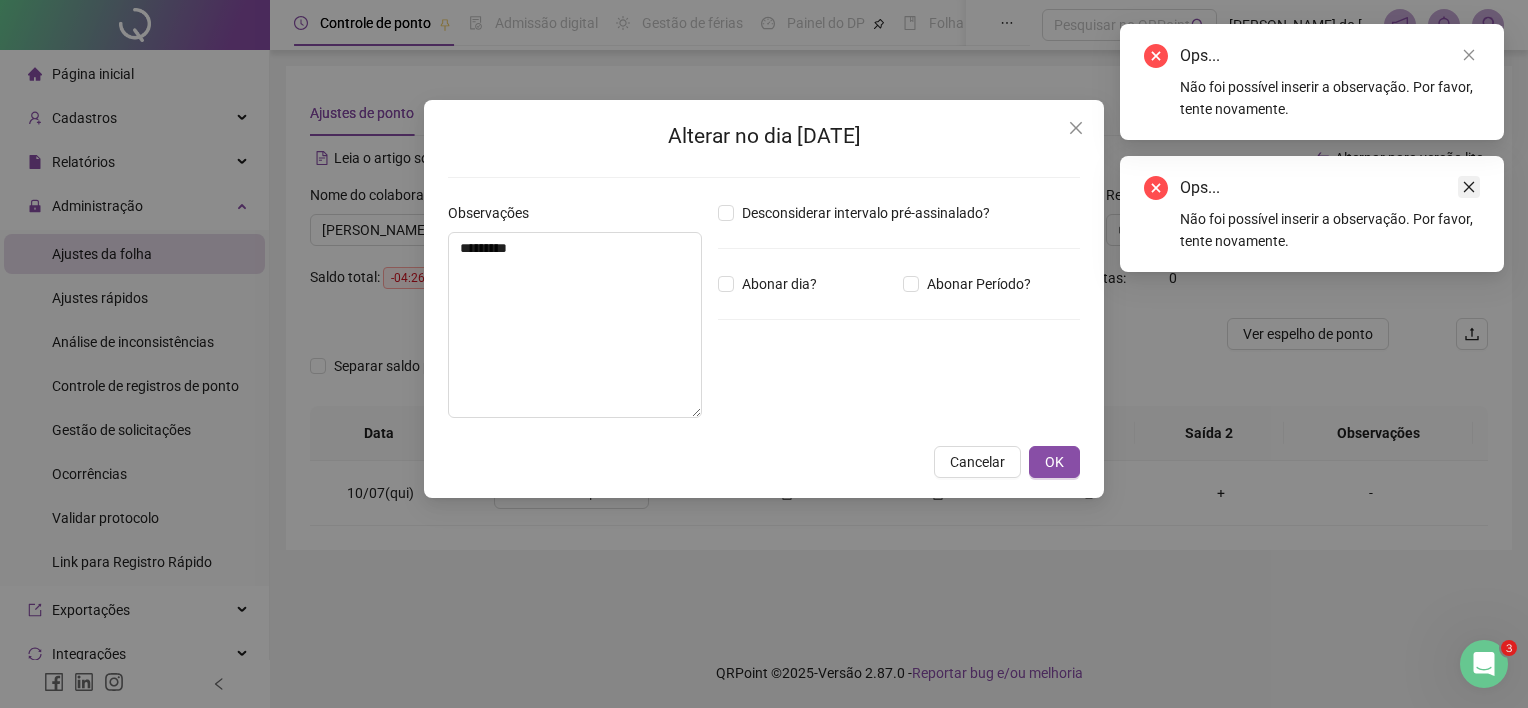 click at bounding box center [1469, 187] 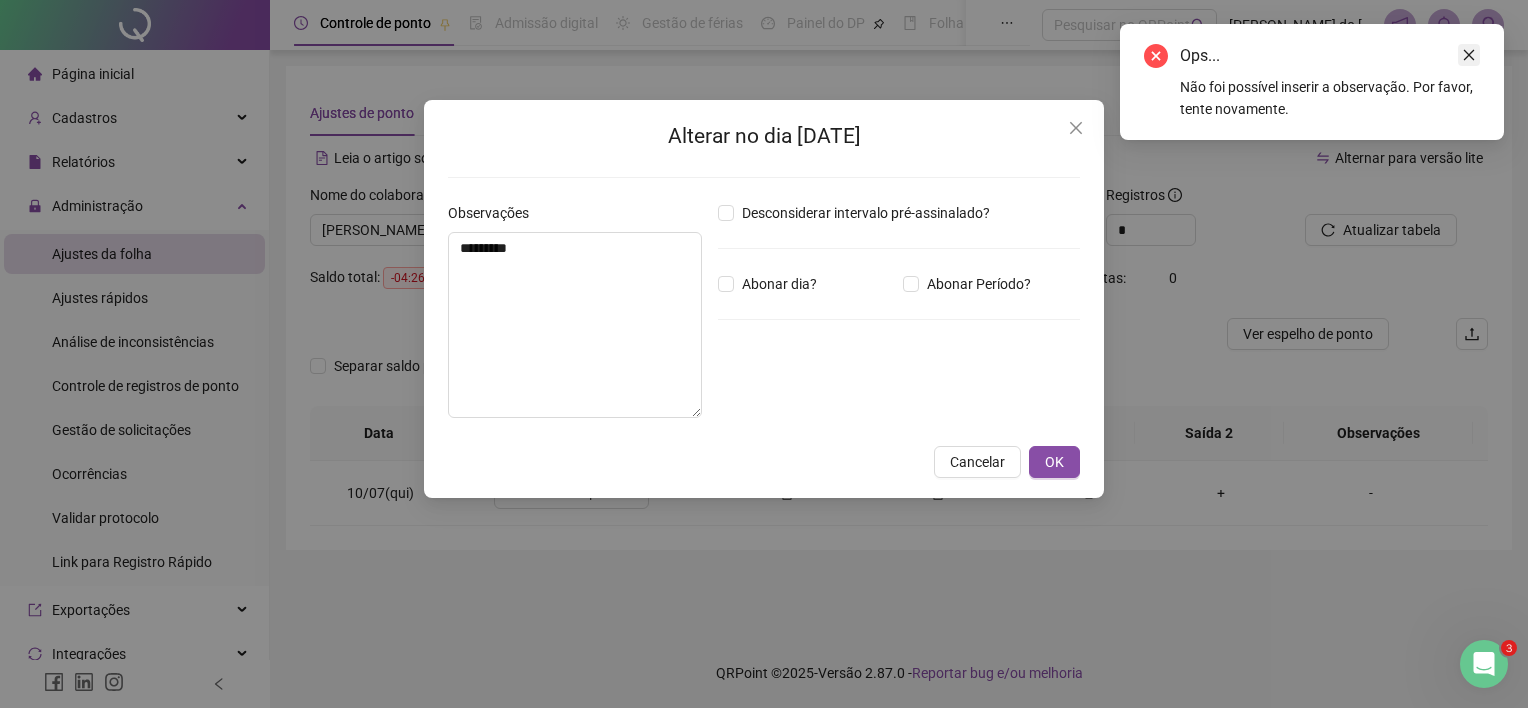 click 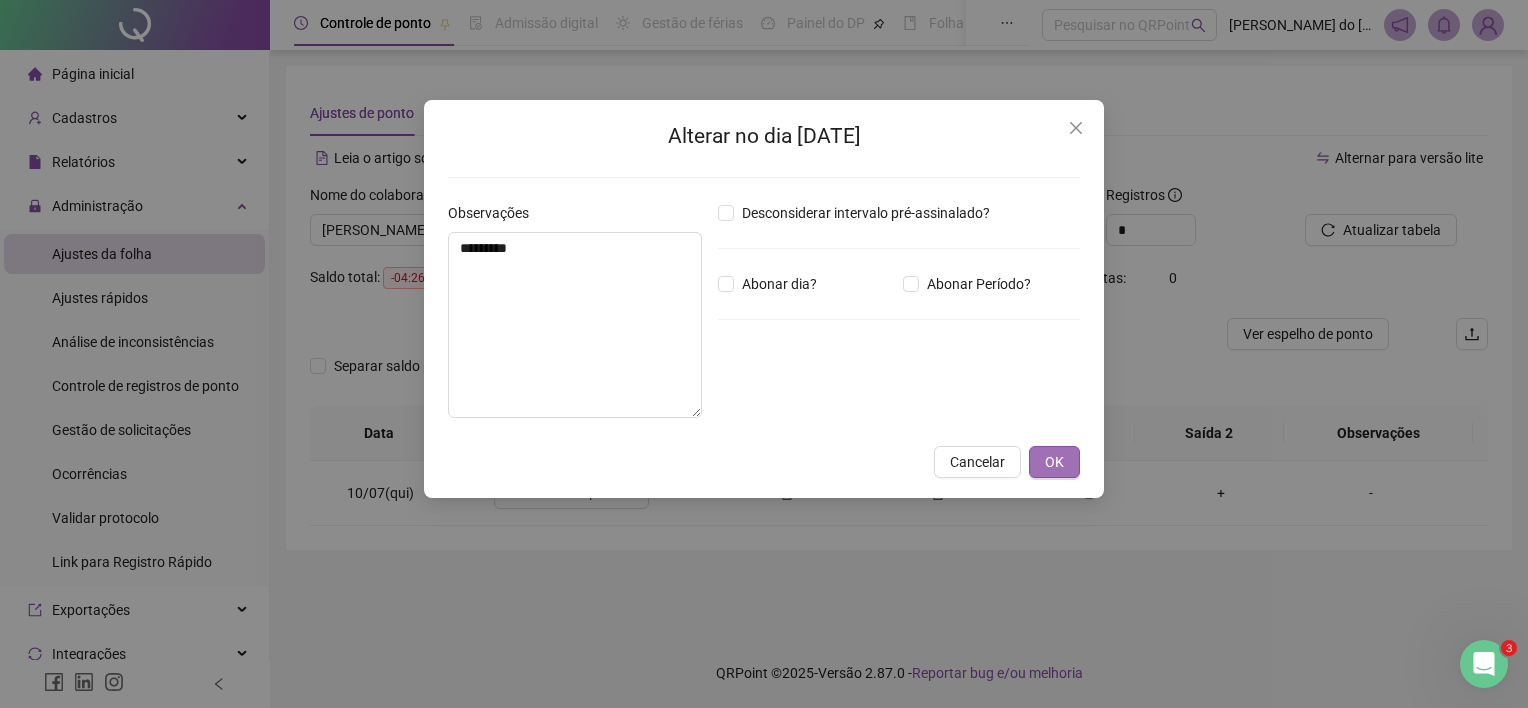 click on "OK" at bounding box center [1054, 462] 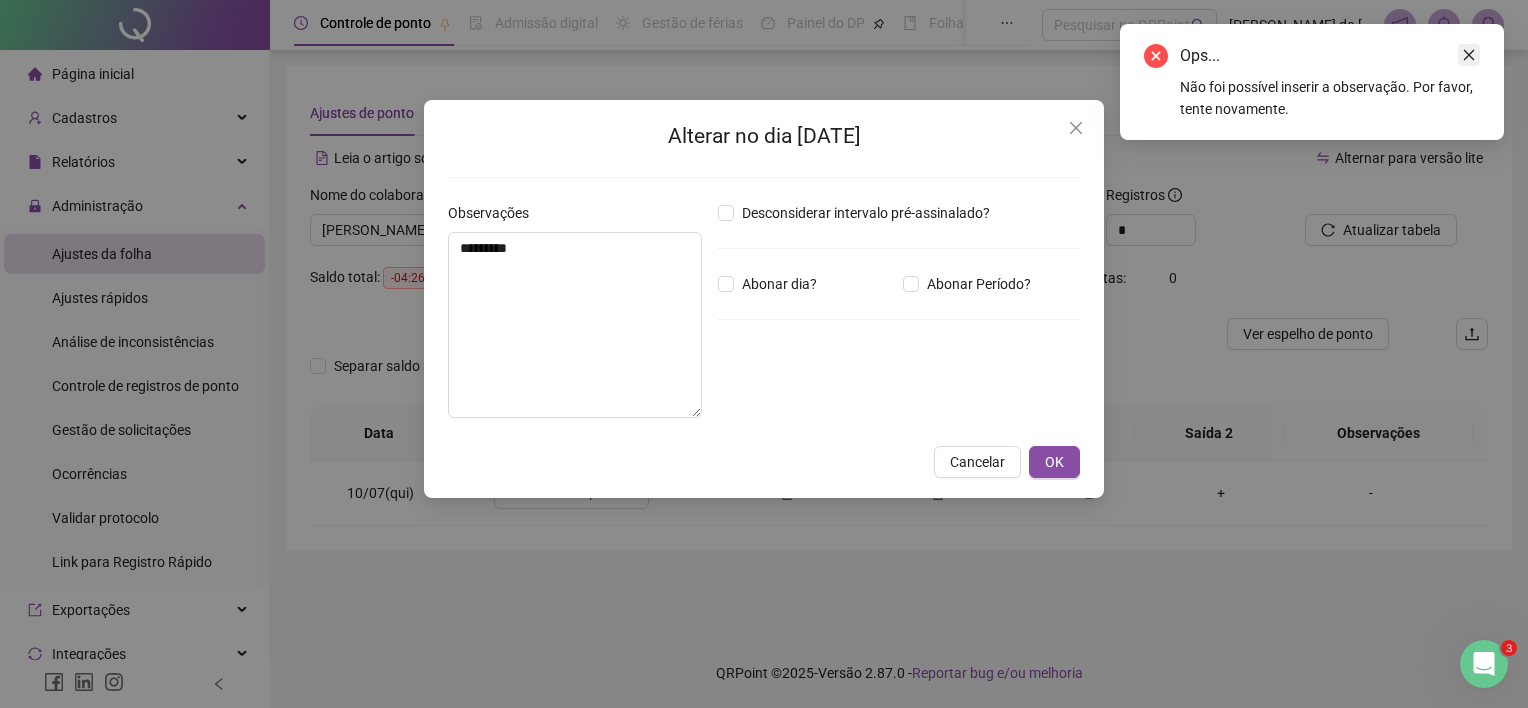 click 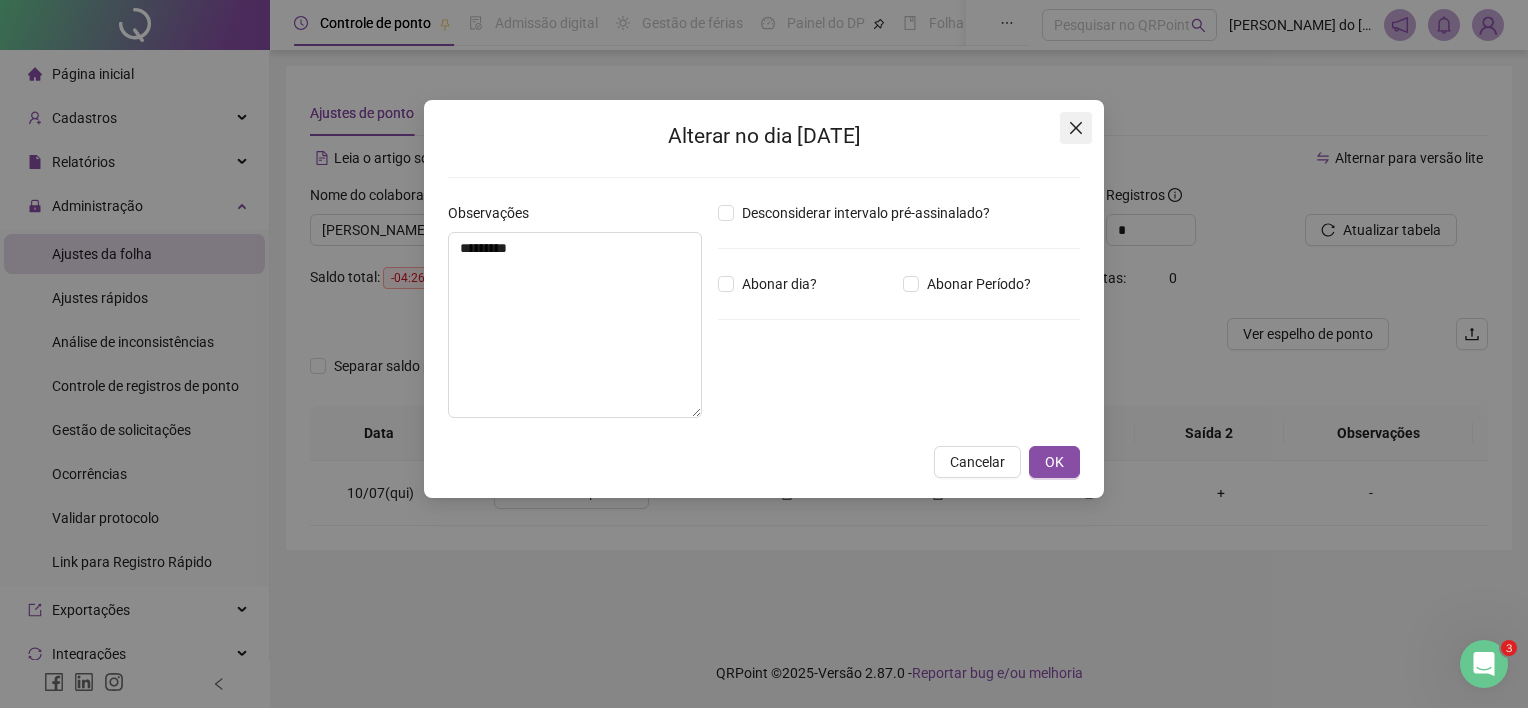 click 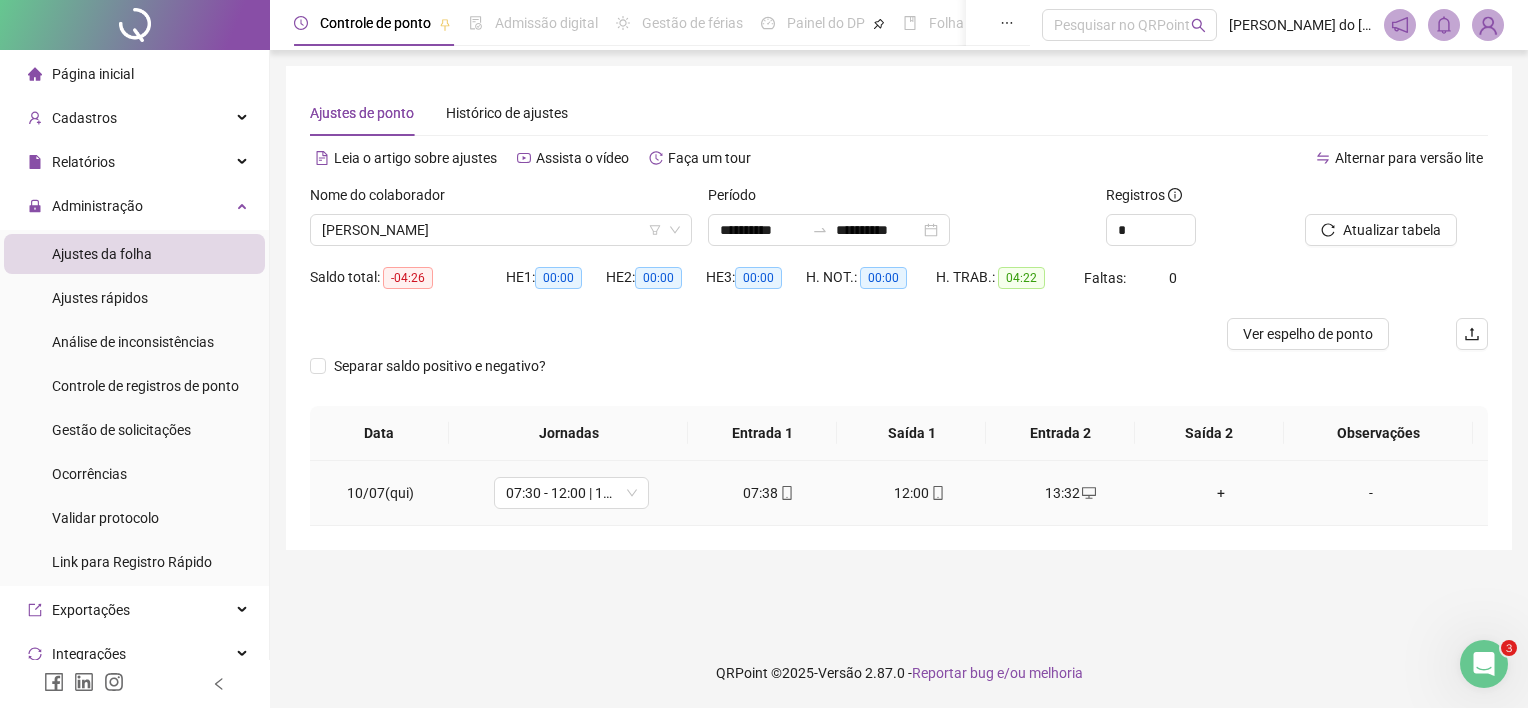 click on "-" at bounding box center [1371, 493] 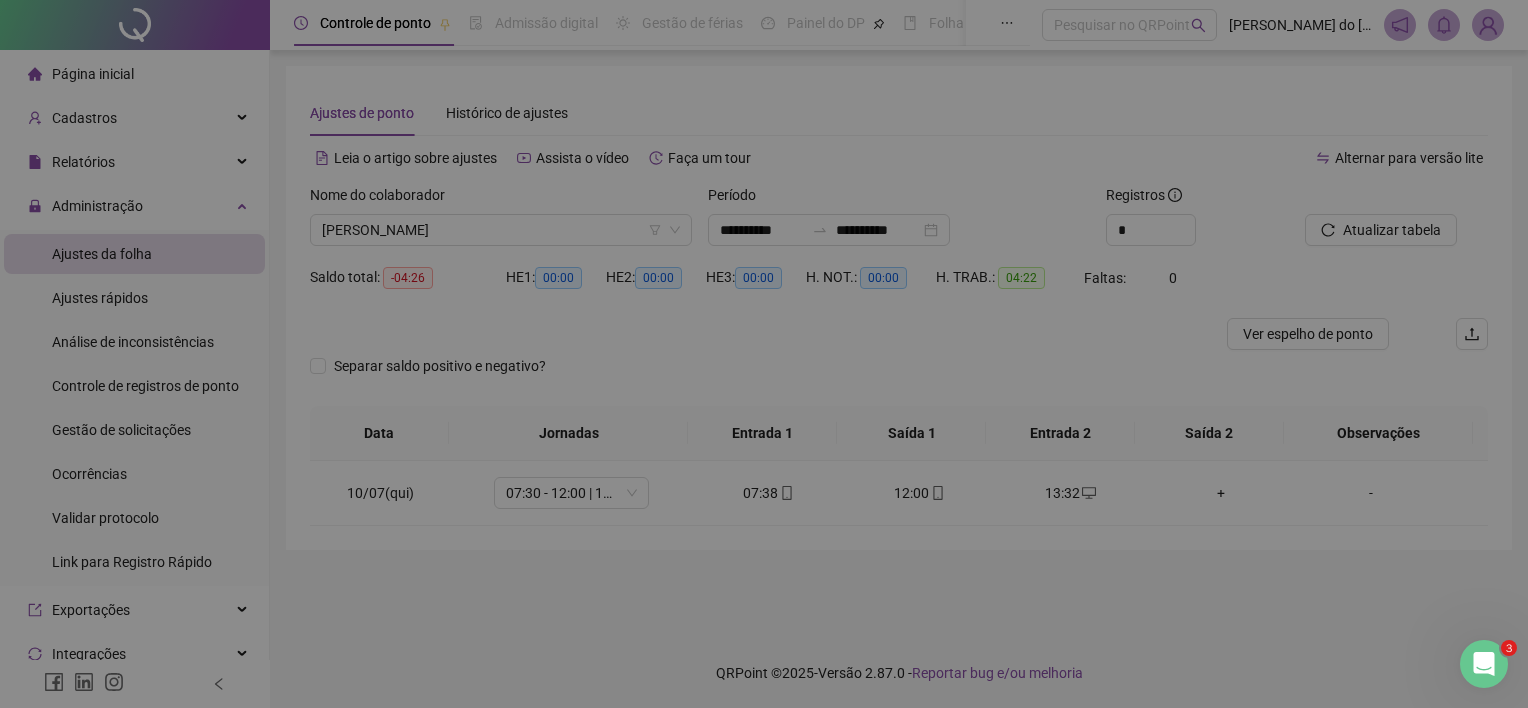 type on "*********" 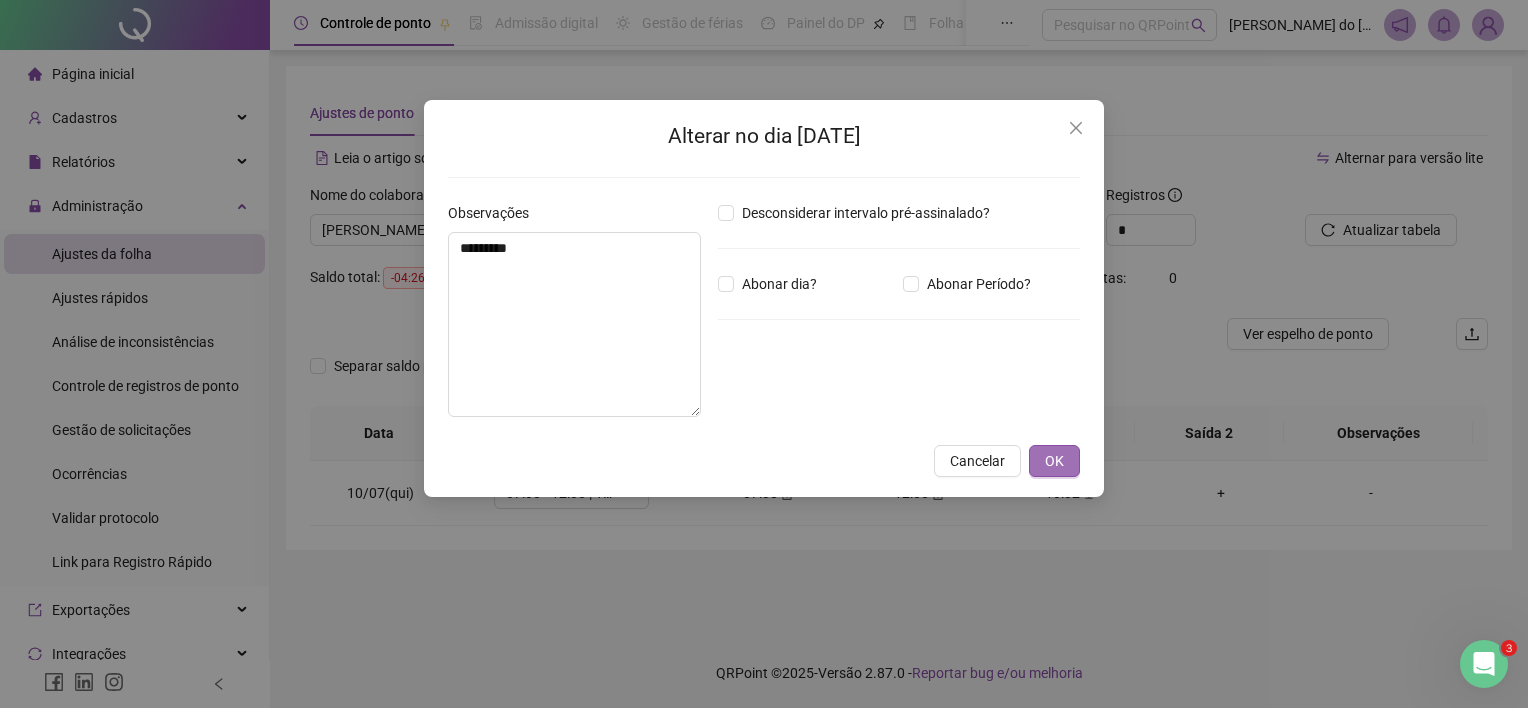 click on "OK" at bounding box center (1054, 461) 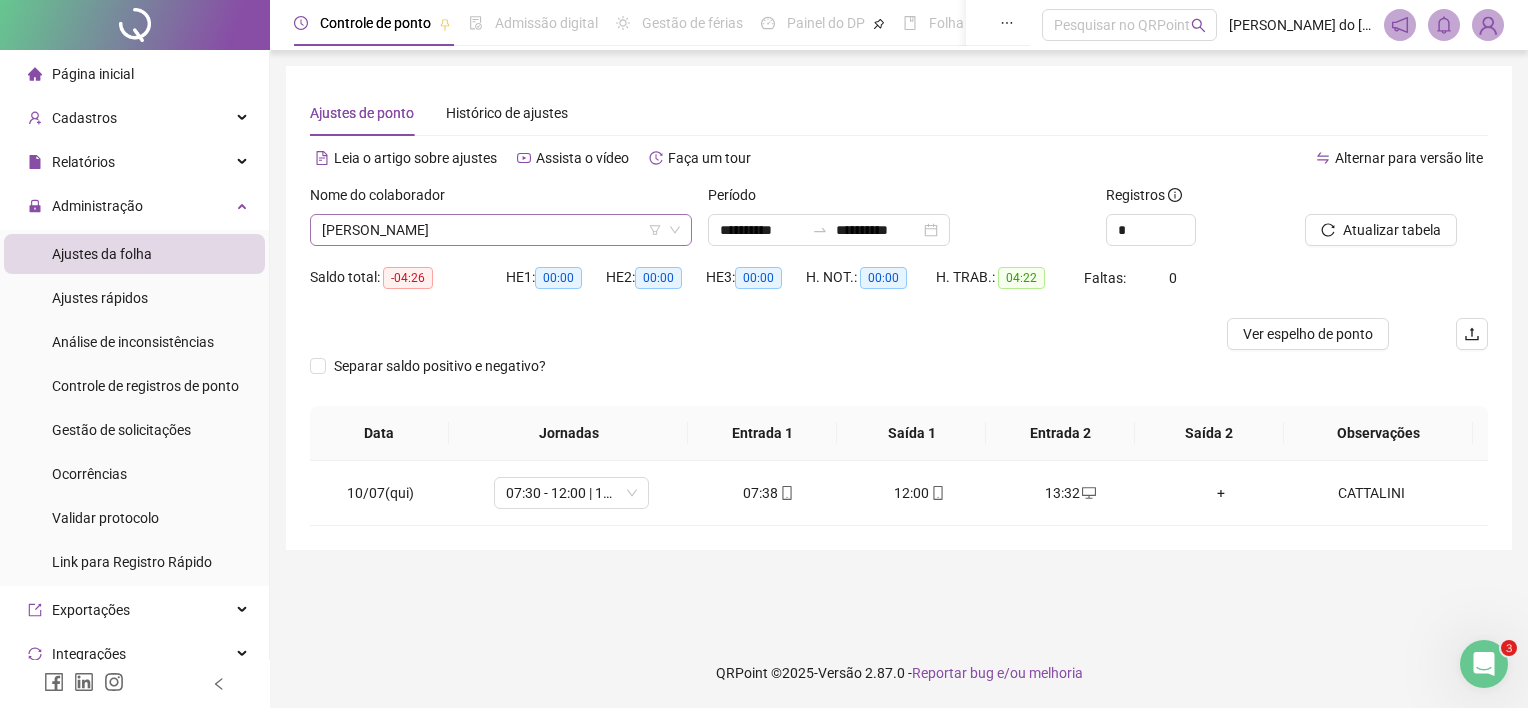 click on "[PERSON_NAME]" at bounding box center (501, 230) 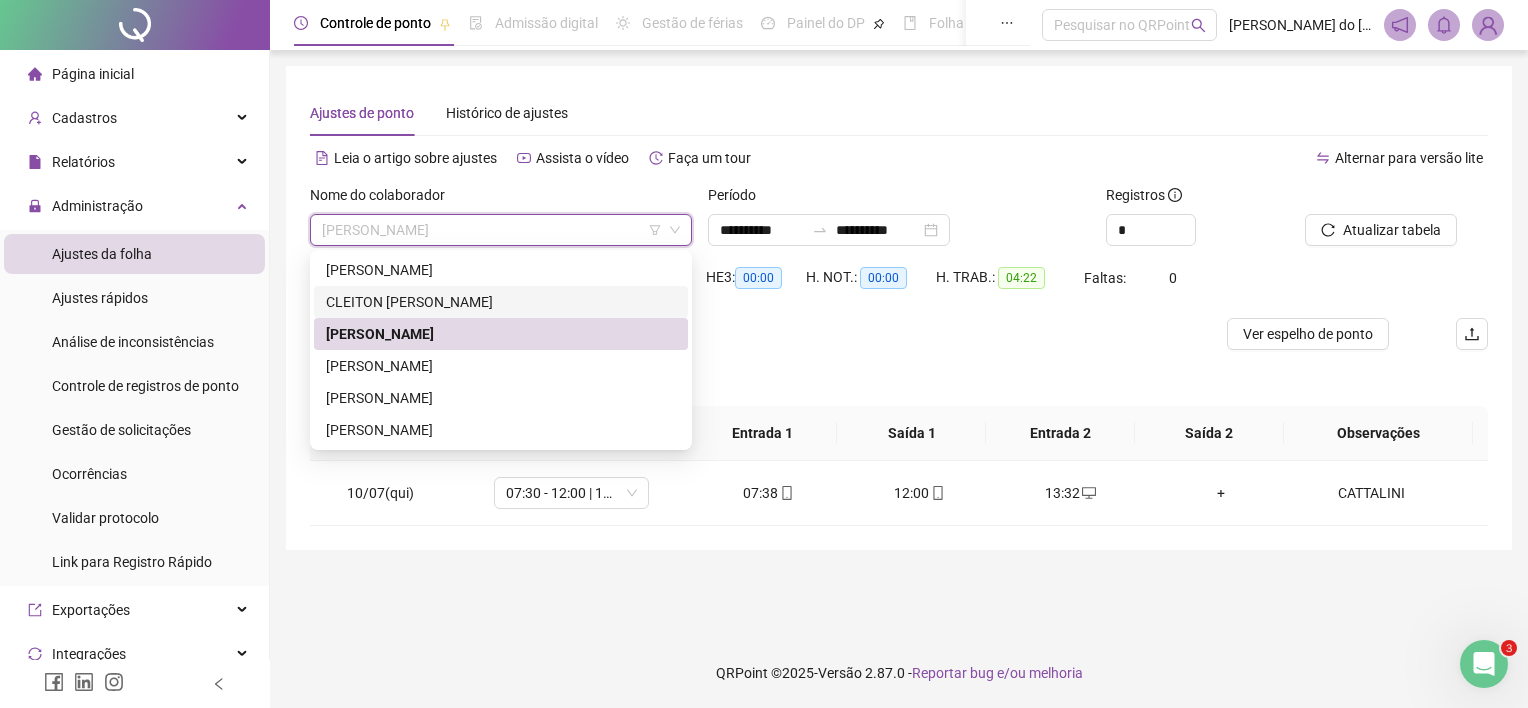 click on "CLEITON  [PERSON_NAME]" at bounding box center [501, 302] 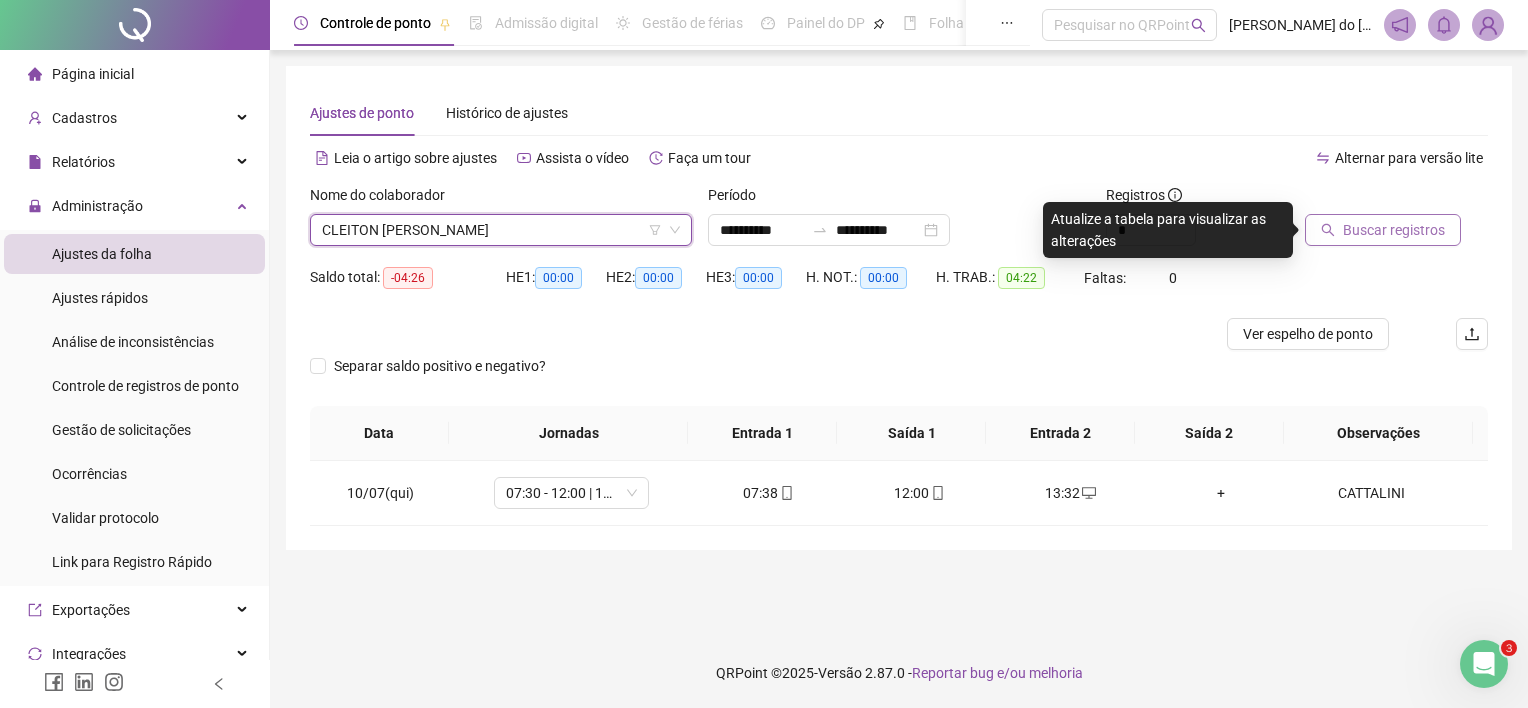 click on "Buscar registros" at bounding box center (1383, 230) 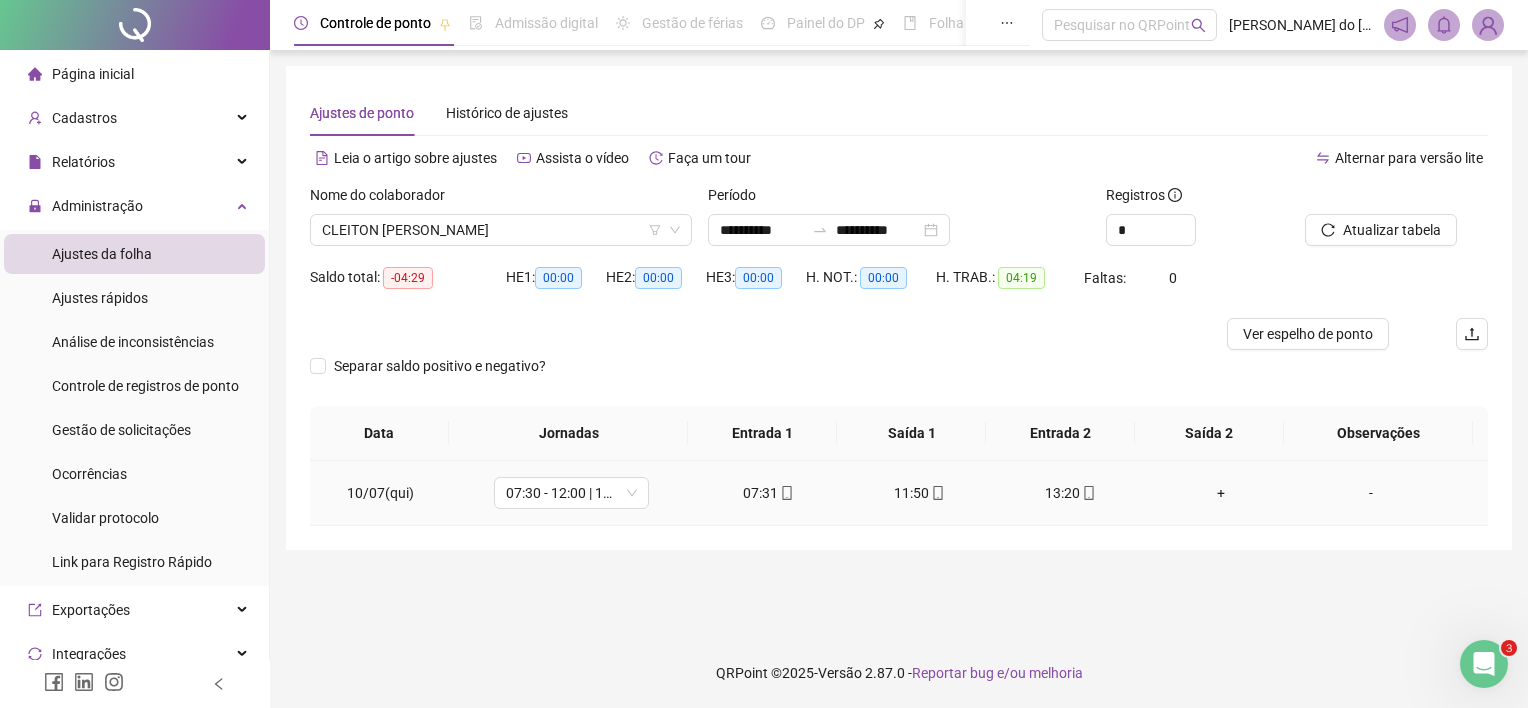 click on "-" at bounding box center (1371, 493) 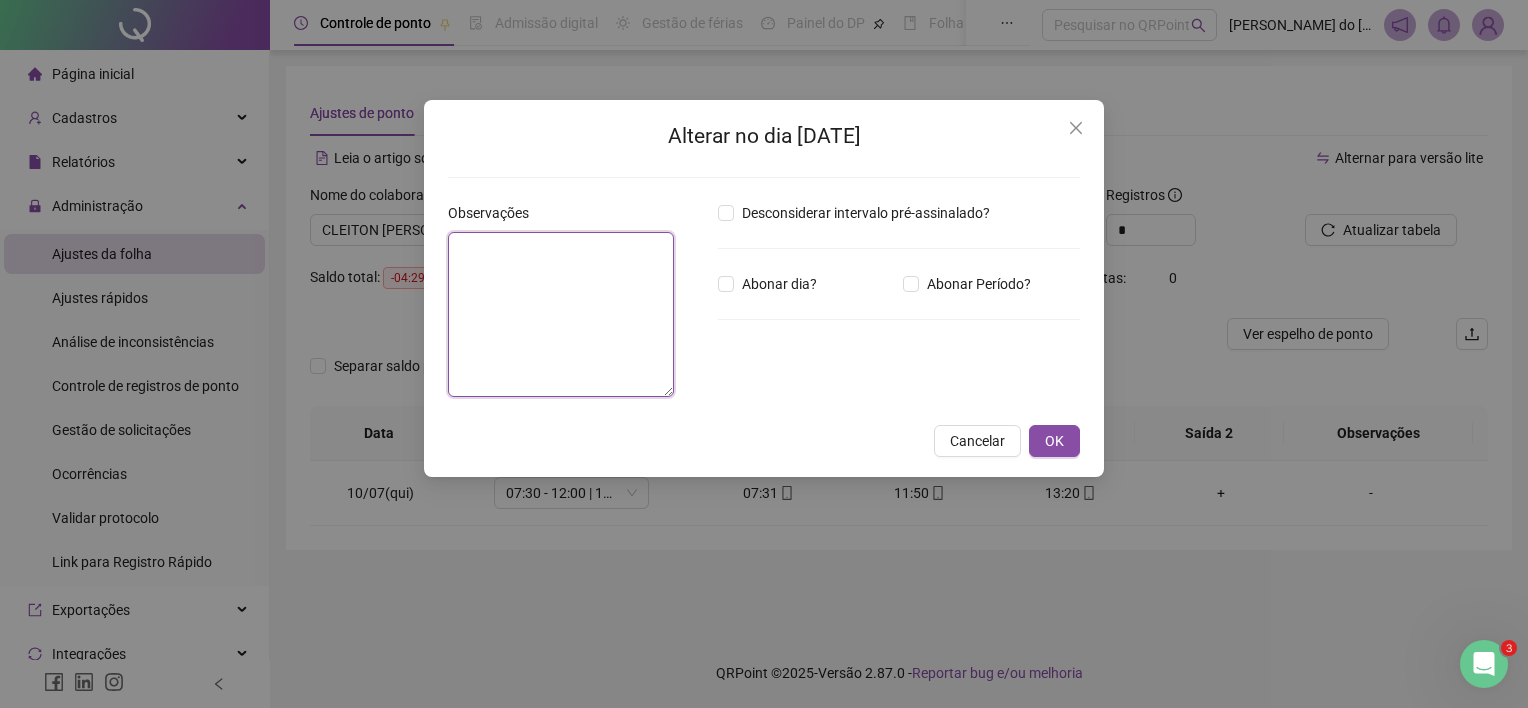 click at bounding box center [561, 314] 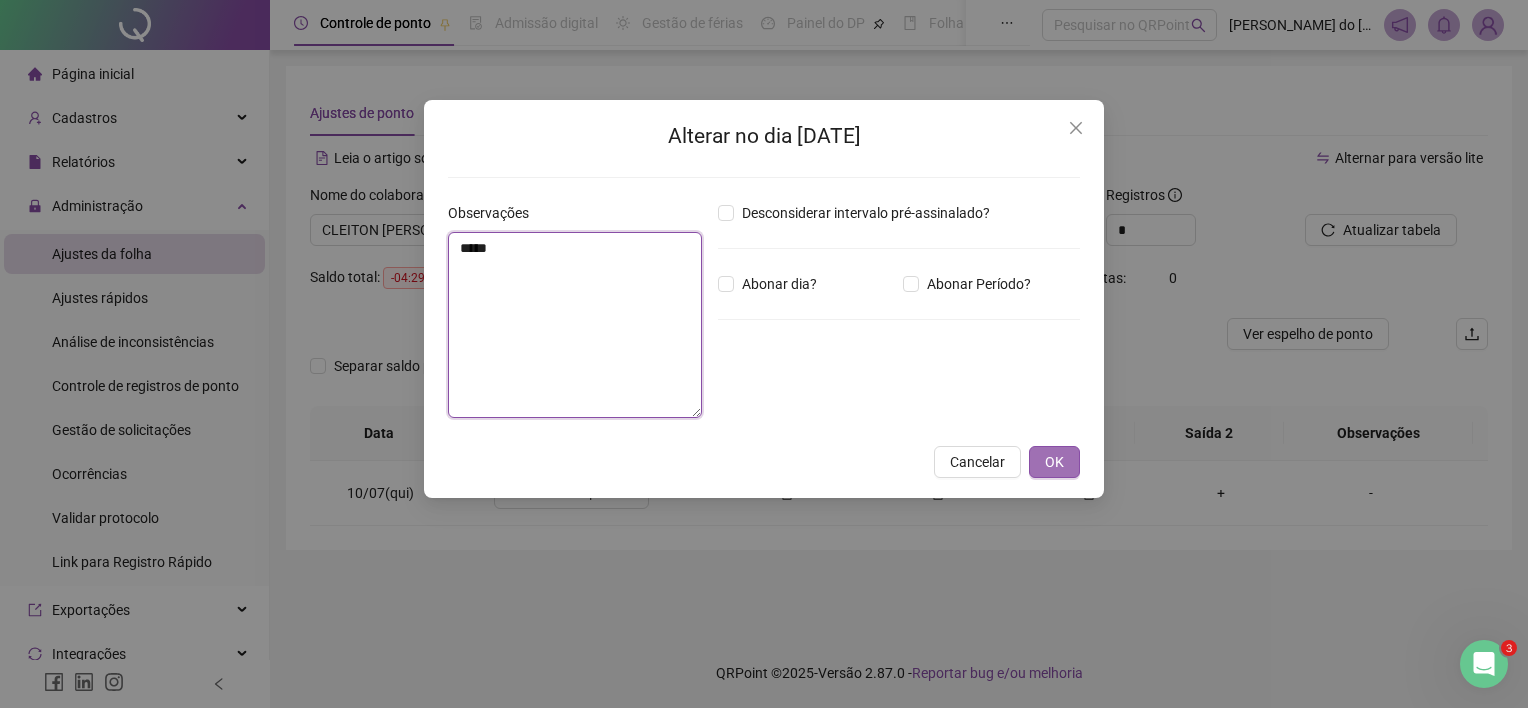 type on "****" 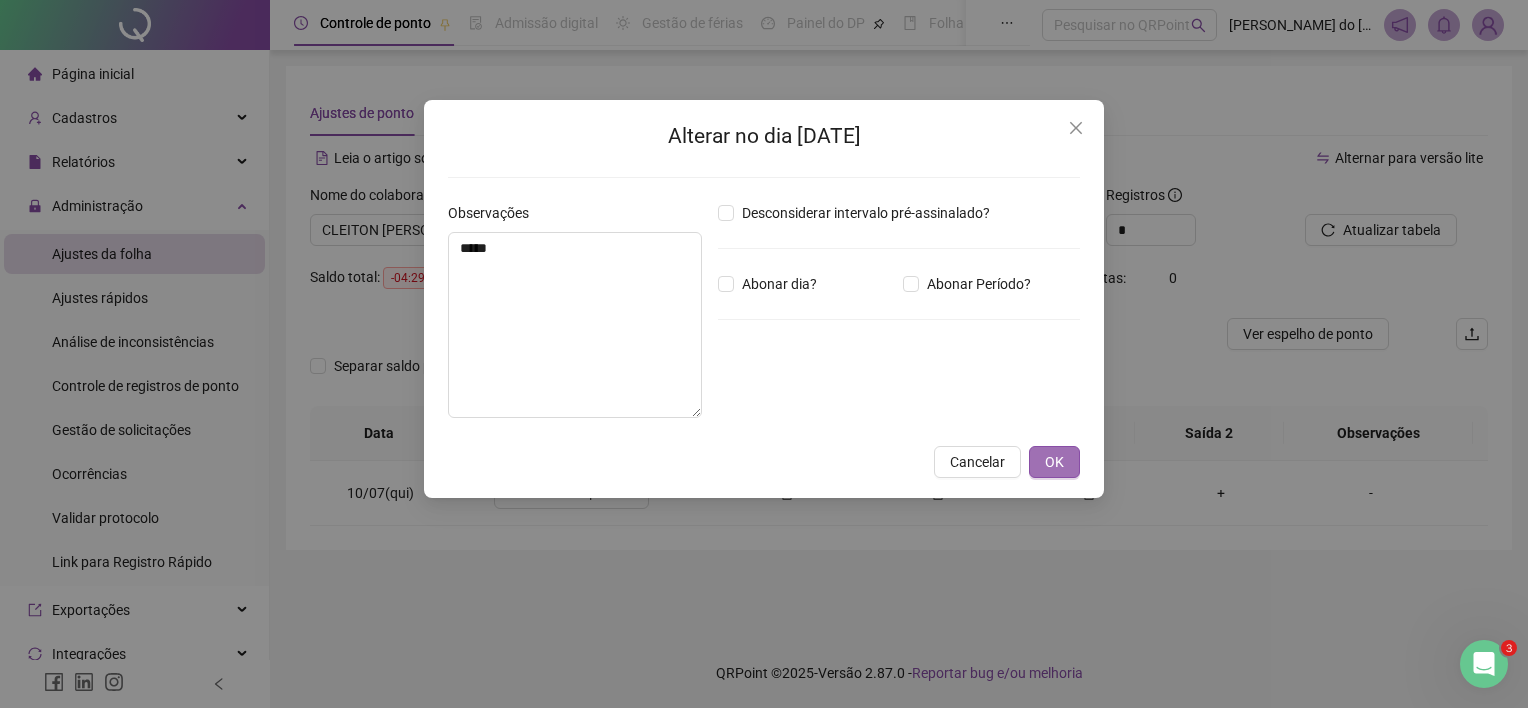click on "OK" at bounding box center (1054, 462) 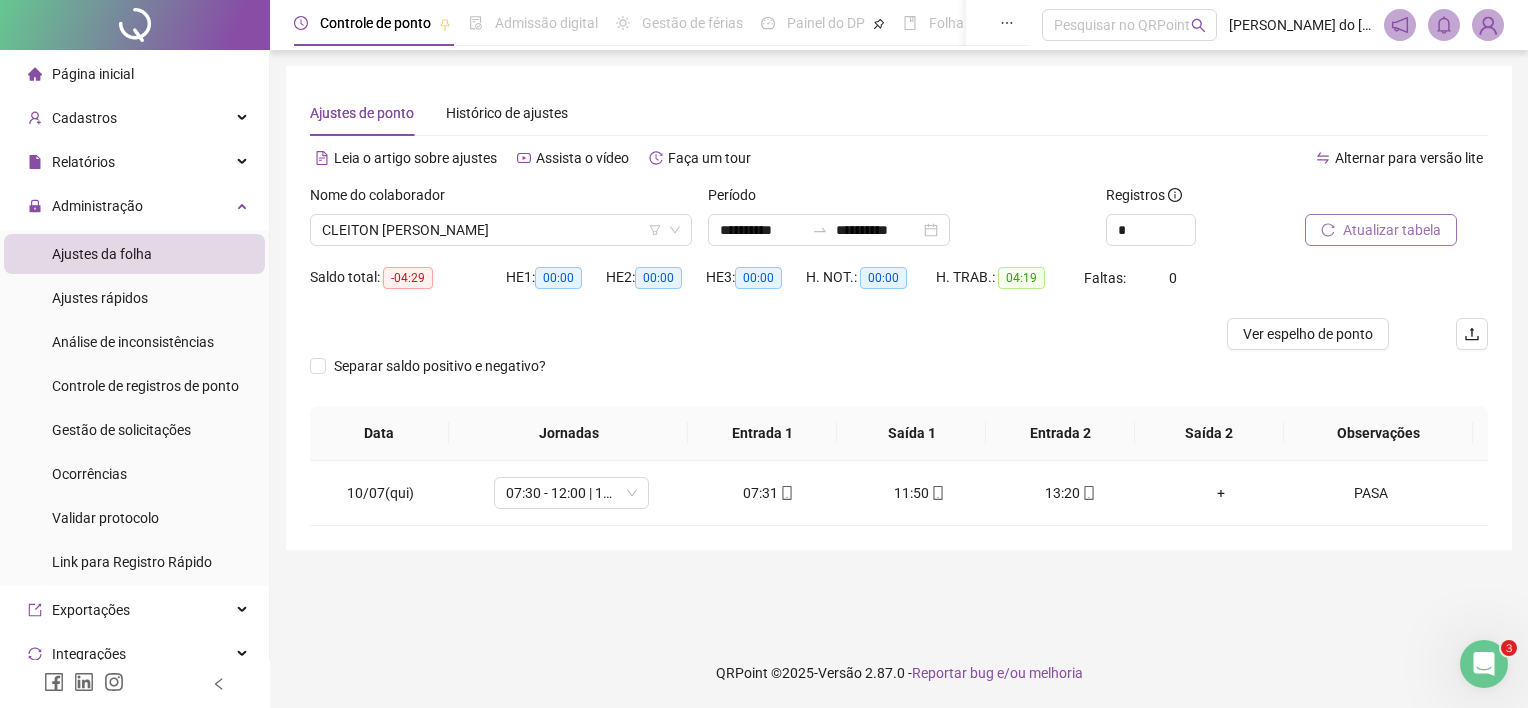 click on "Atualizar tabela" at bounding box center (1392, 230) 